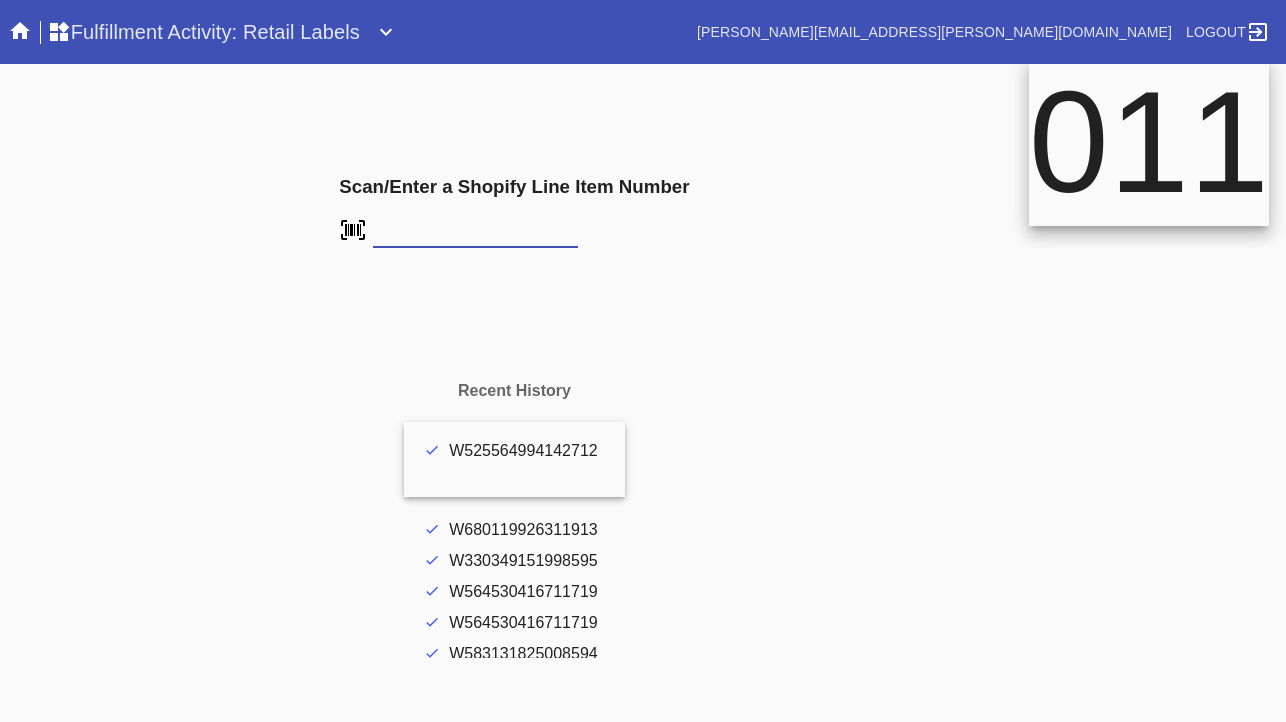 scroll, scrollTop: 0, scrollLeft: 0, axis: both 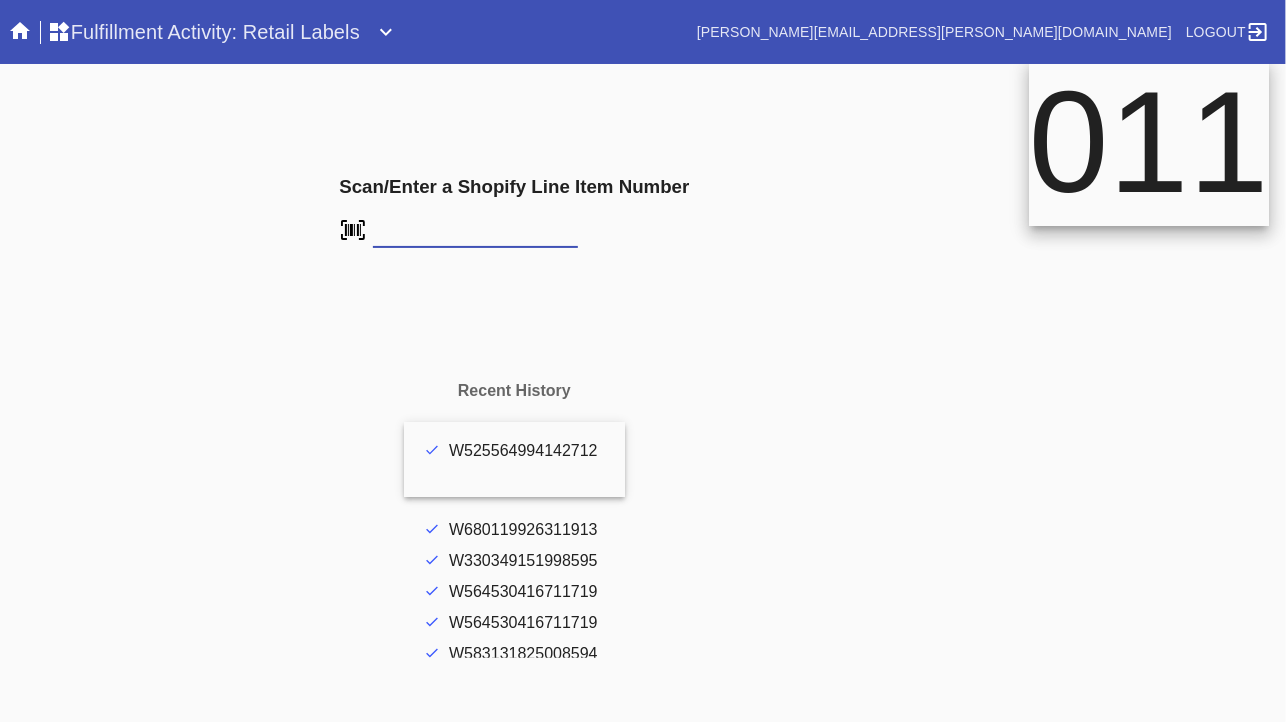 drag, startPoint x: 0, startPoint y: 0, endPoint x: 444, endPoint y: 228, distance: 499.11923 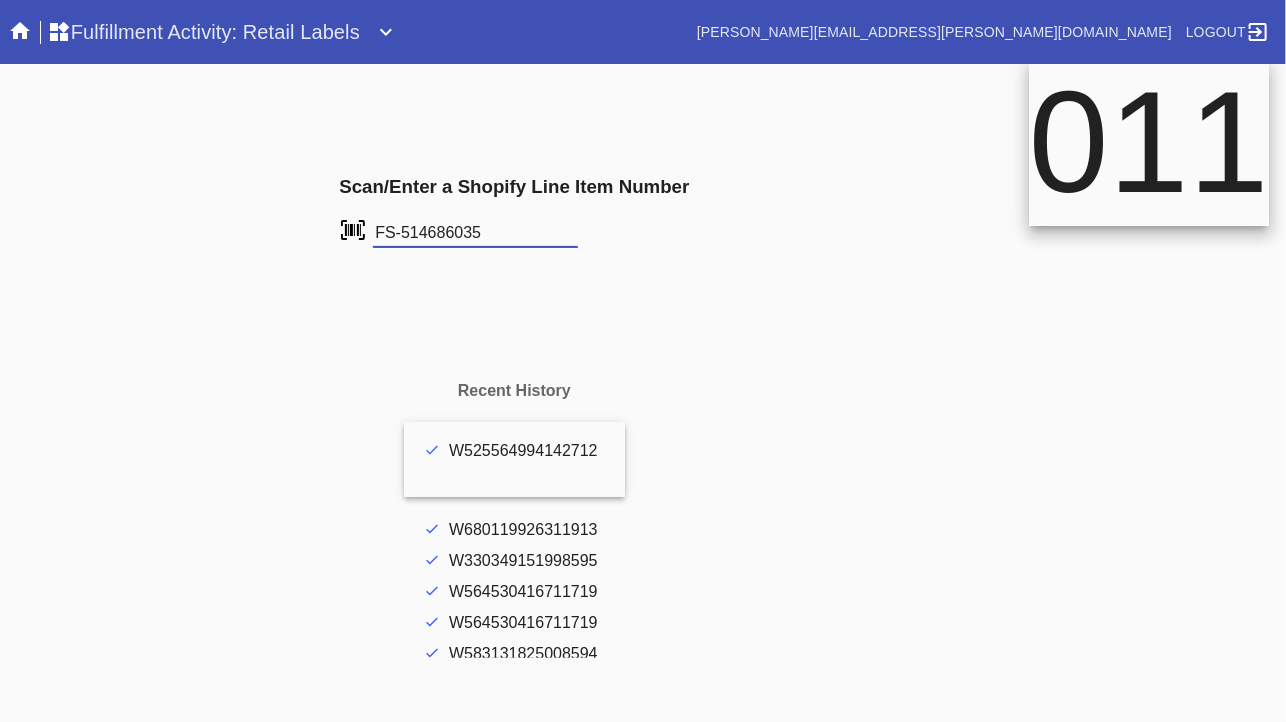 type on "FS-514686035" 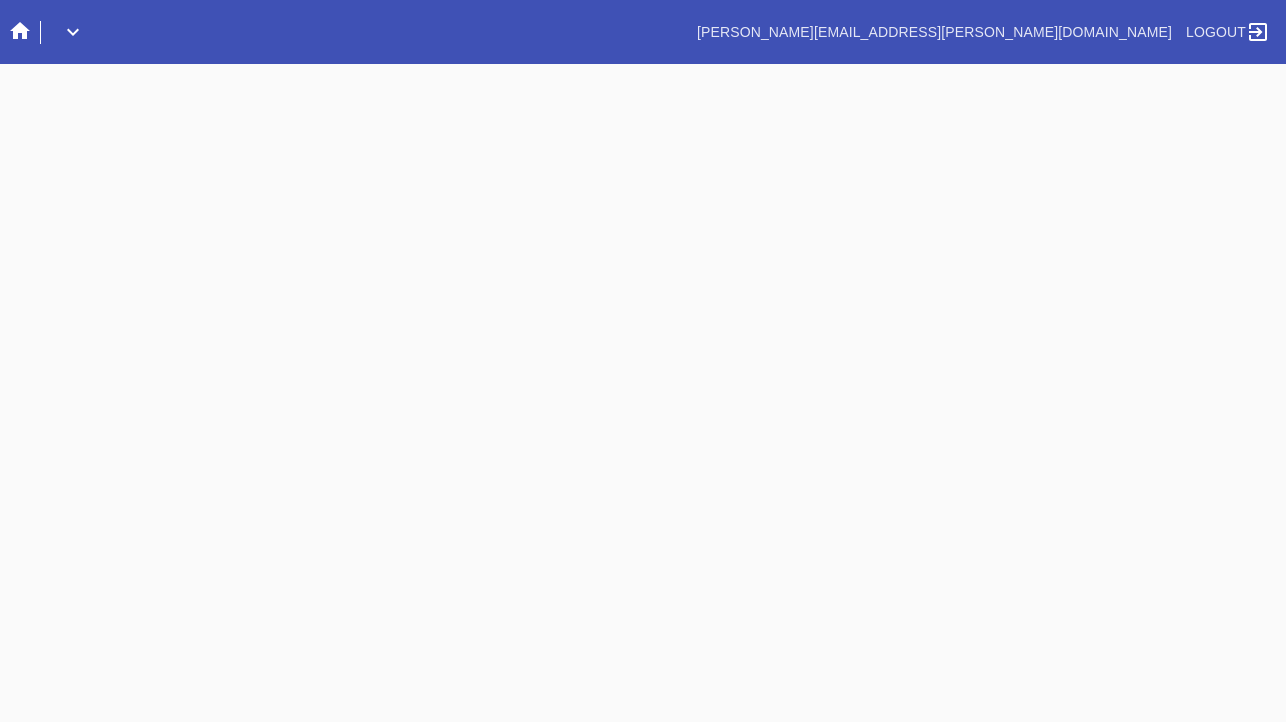scroll, scrollTop: 0, scrollLeft: 0, axis: both 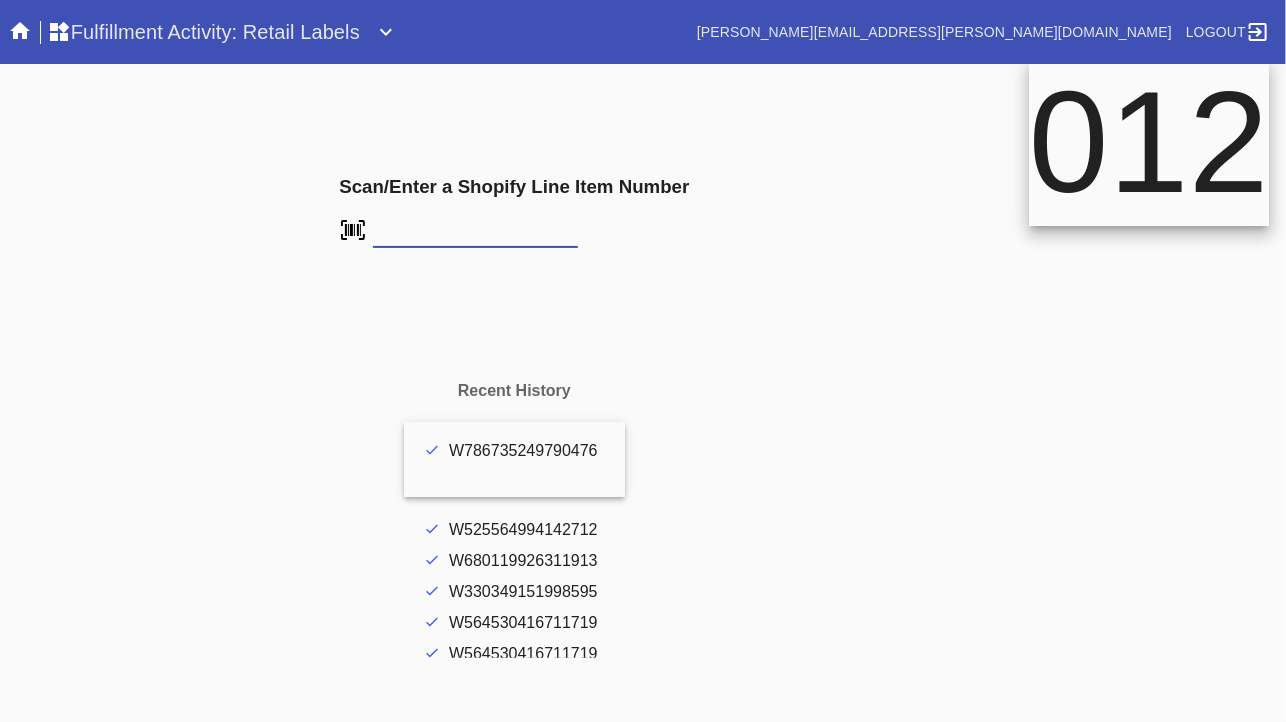 click at bounding box center (0, 0) 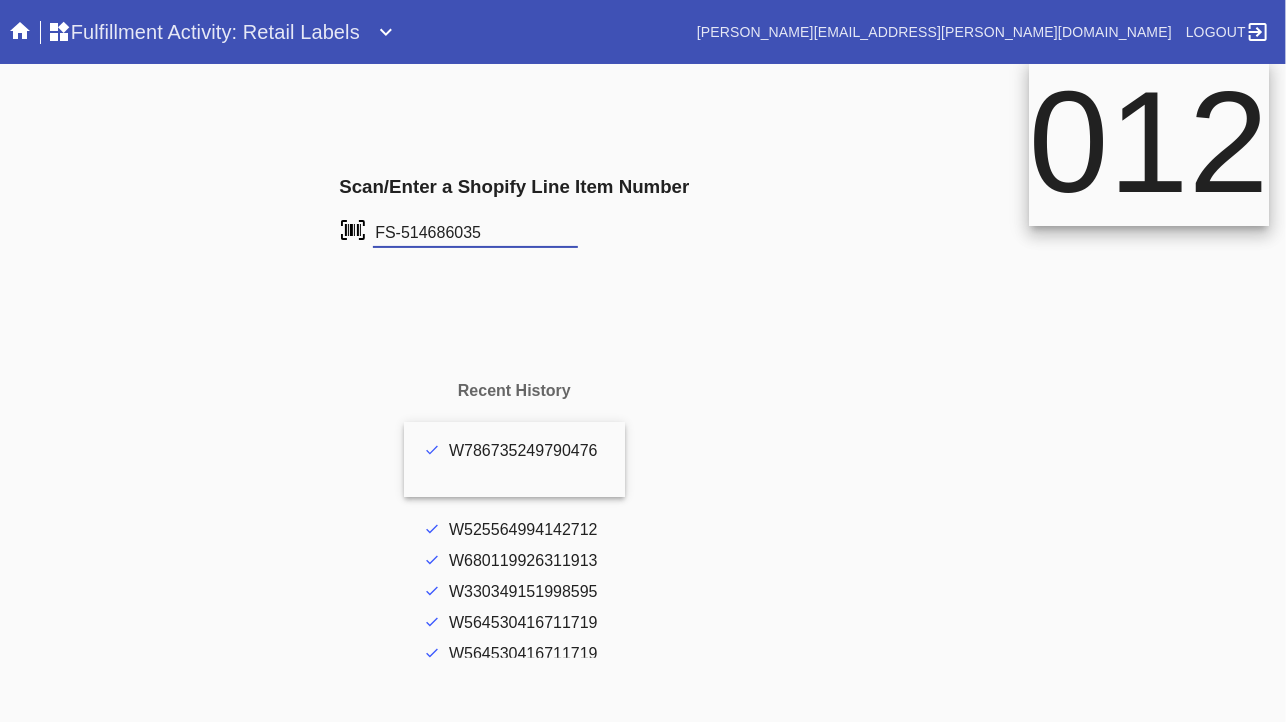 type on "FS-514686035" 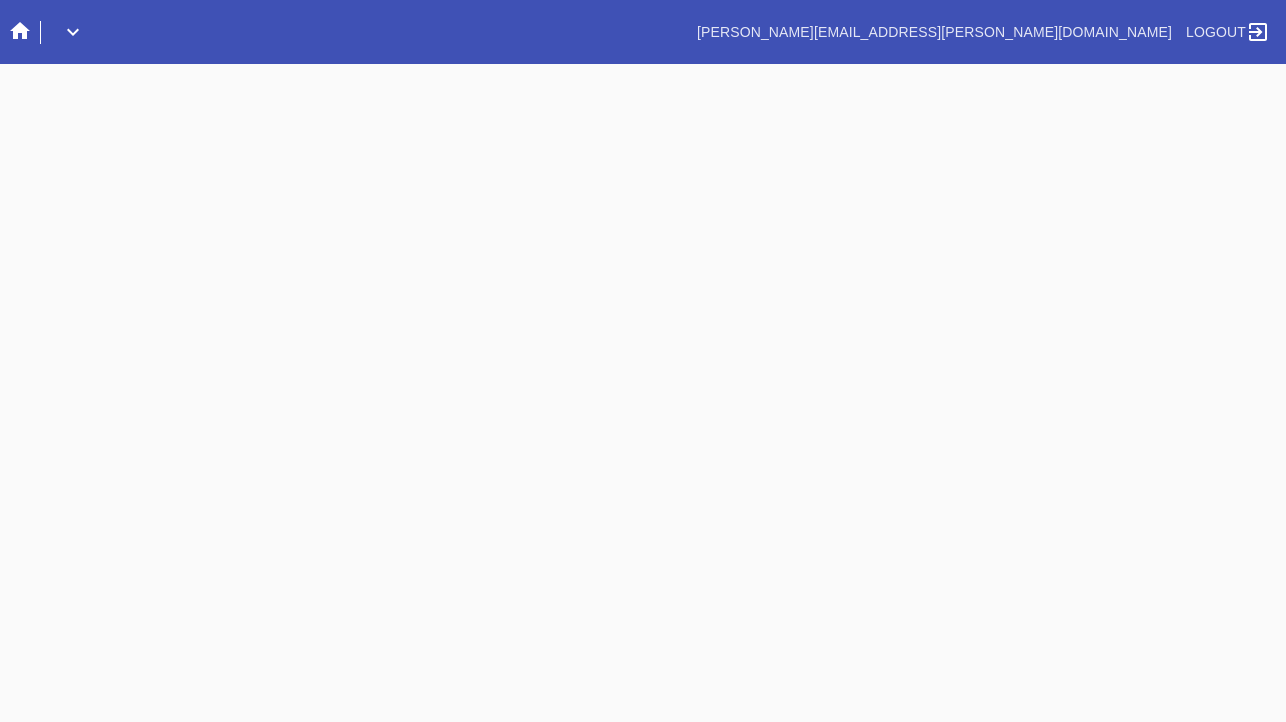 scroll, scrollTop: 0, scrollLeft: 0, axis: both 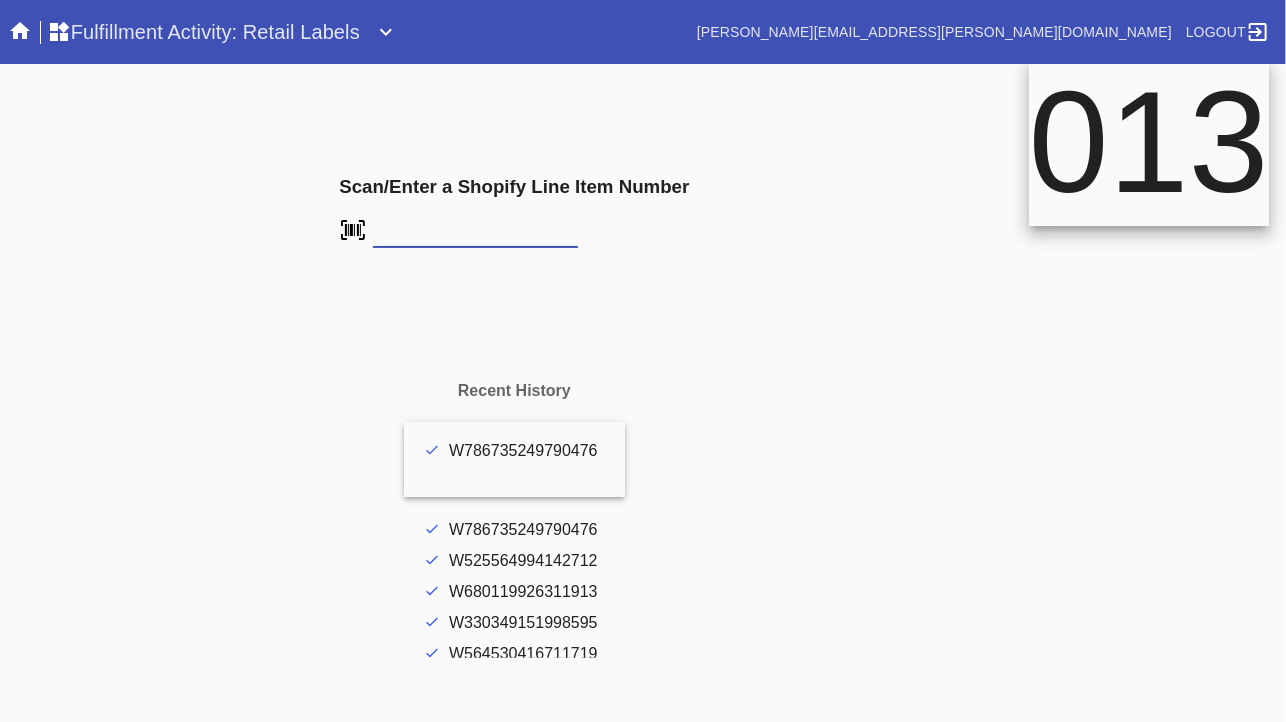 click on "W786735249790476" at bounding box center [527, 451] 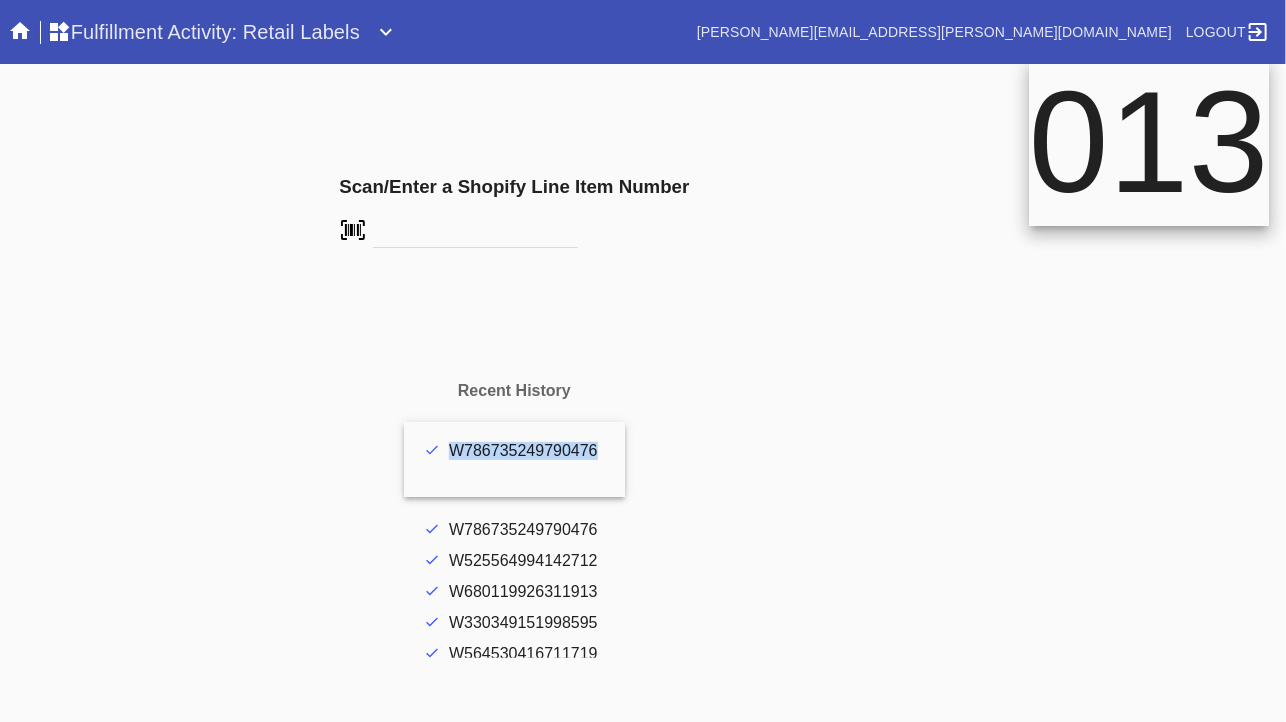 click on "W786735249790476" at bounding box center (527, 451) 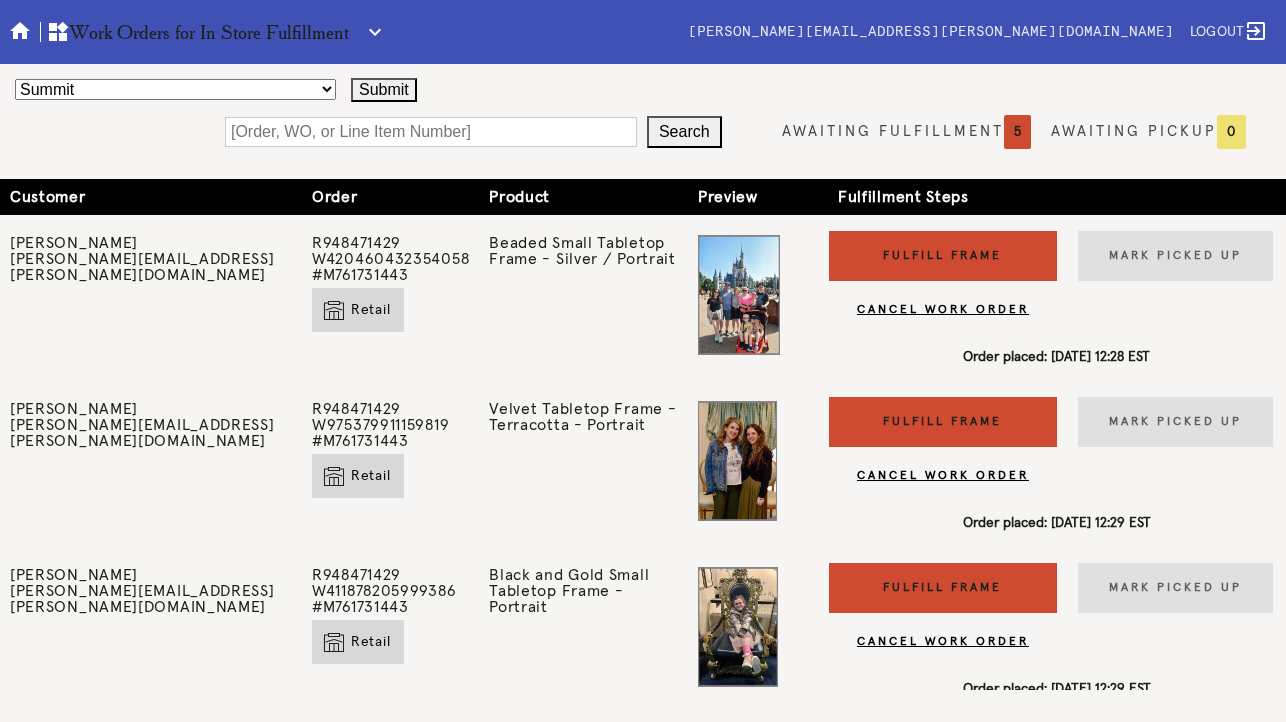 scroll, scrollTop: 0, scrollLeft: 0, axis: both 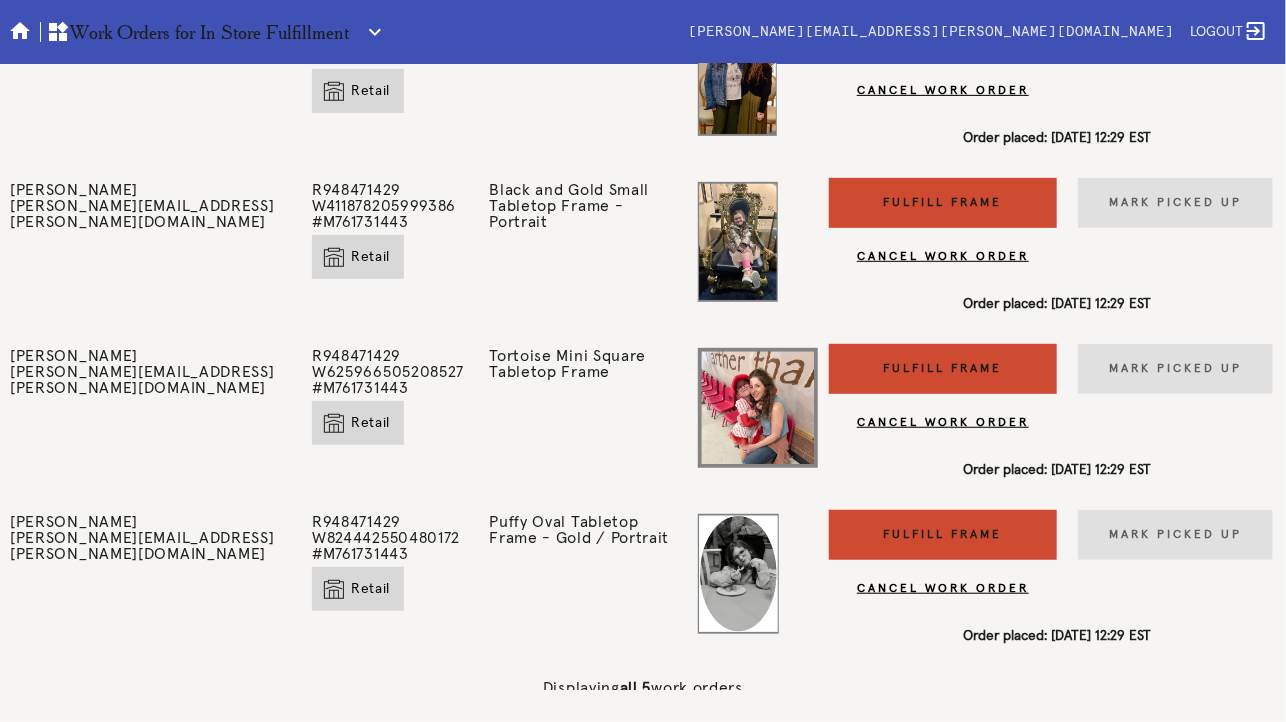 click on "Fulfill Frame" at bounding box center (943, 369) 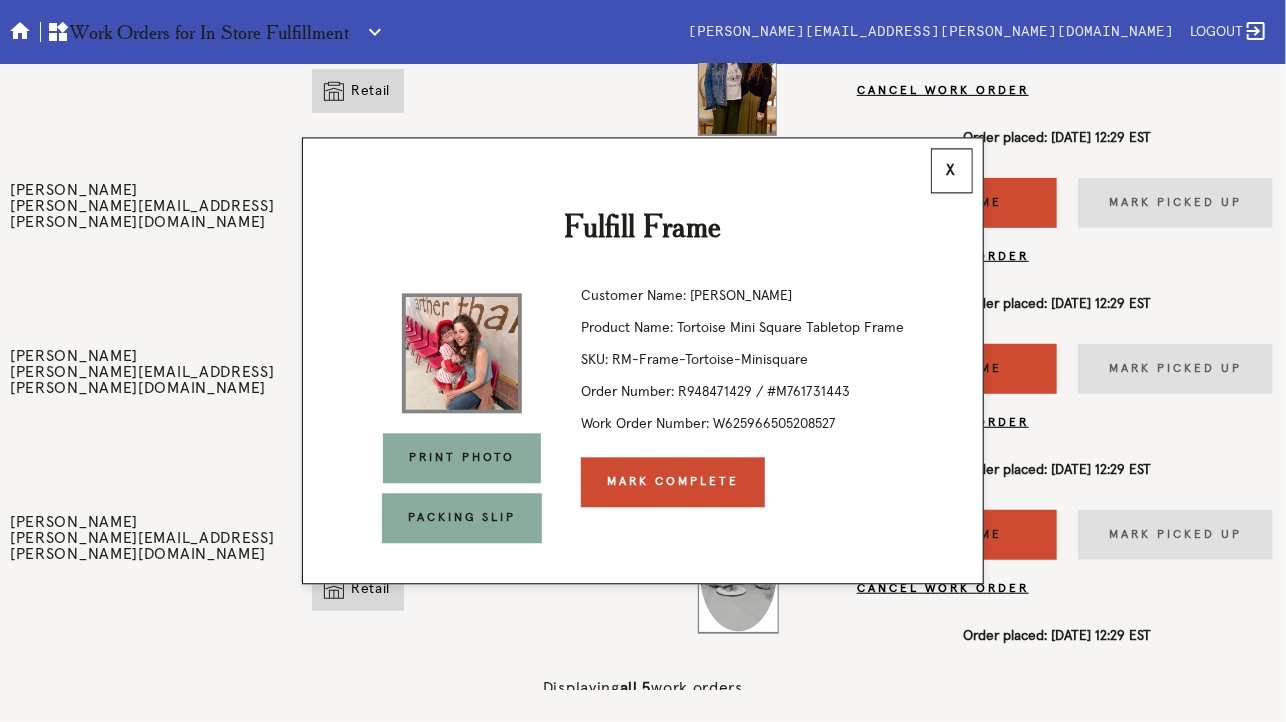 click on "Print Photo" at bounding box center [462, 459] 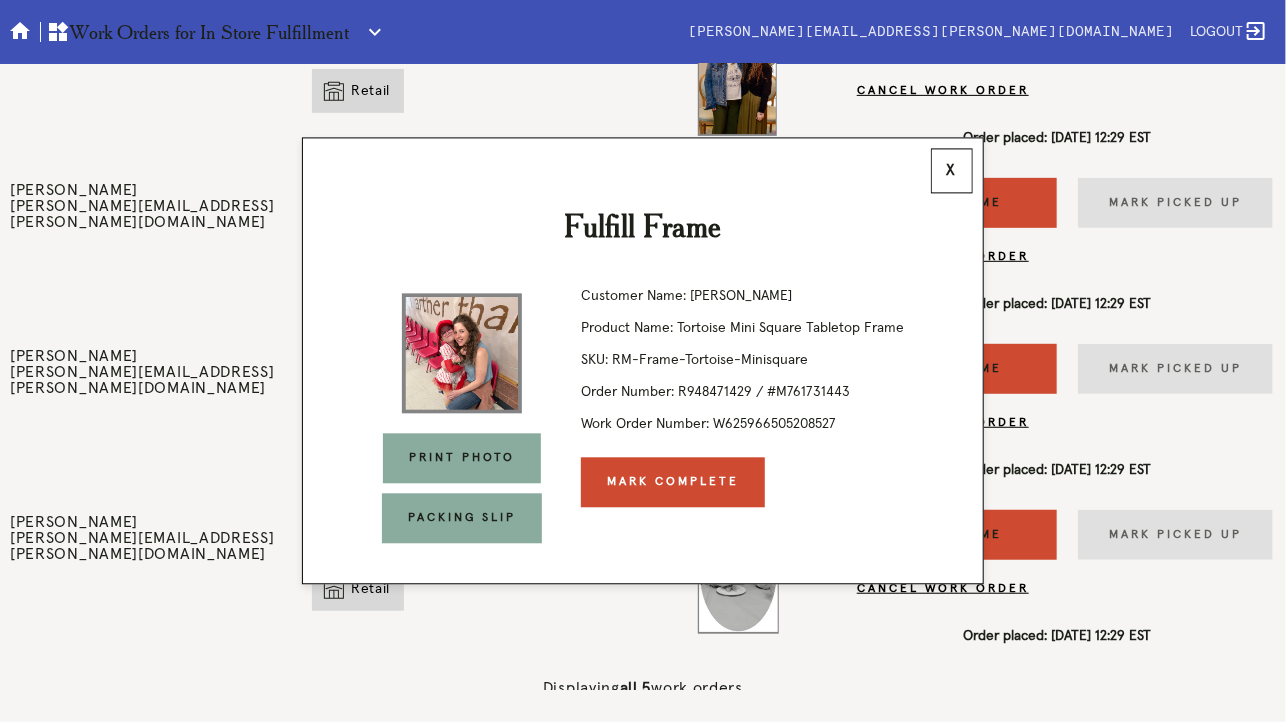 click on "x" at bounding box center (952, 170) 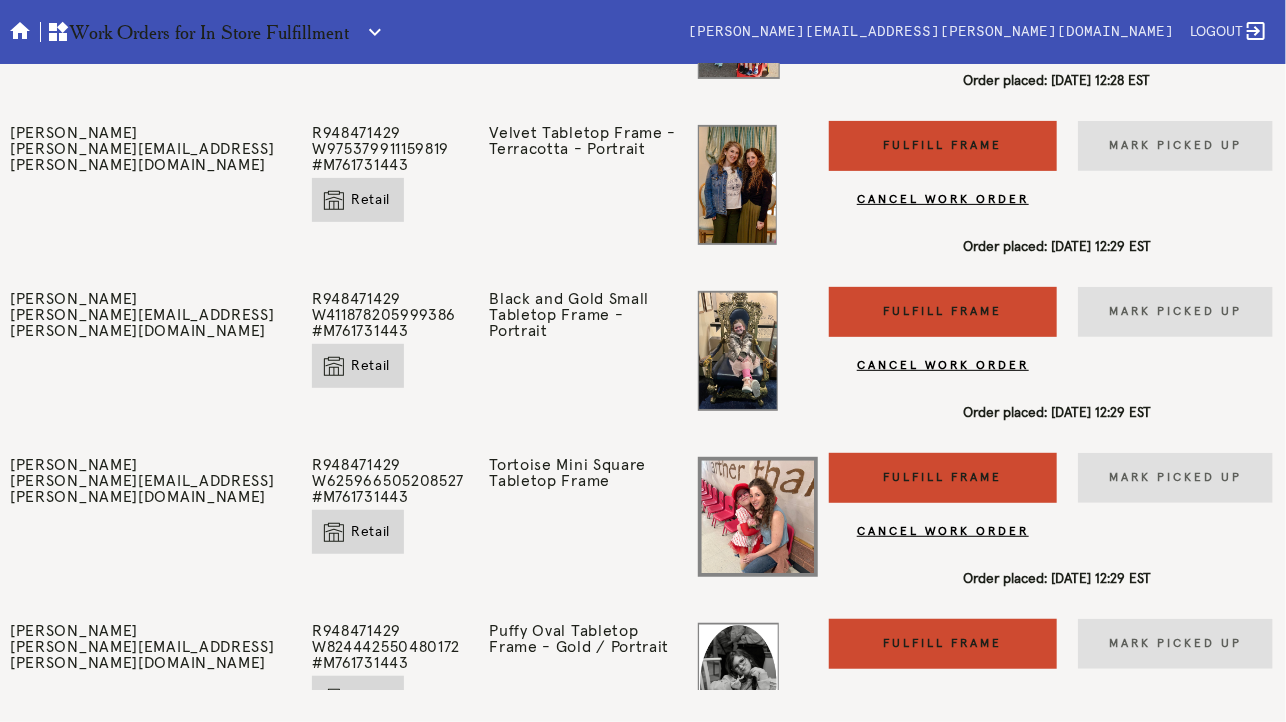 scroll, scrollTop: 305, scrollLeft: 0, axis: vertical 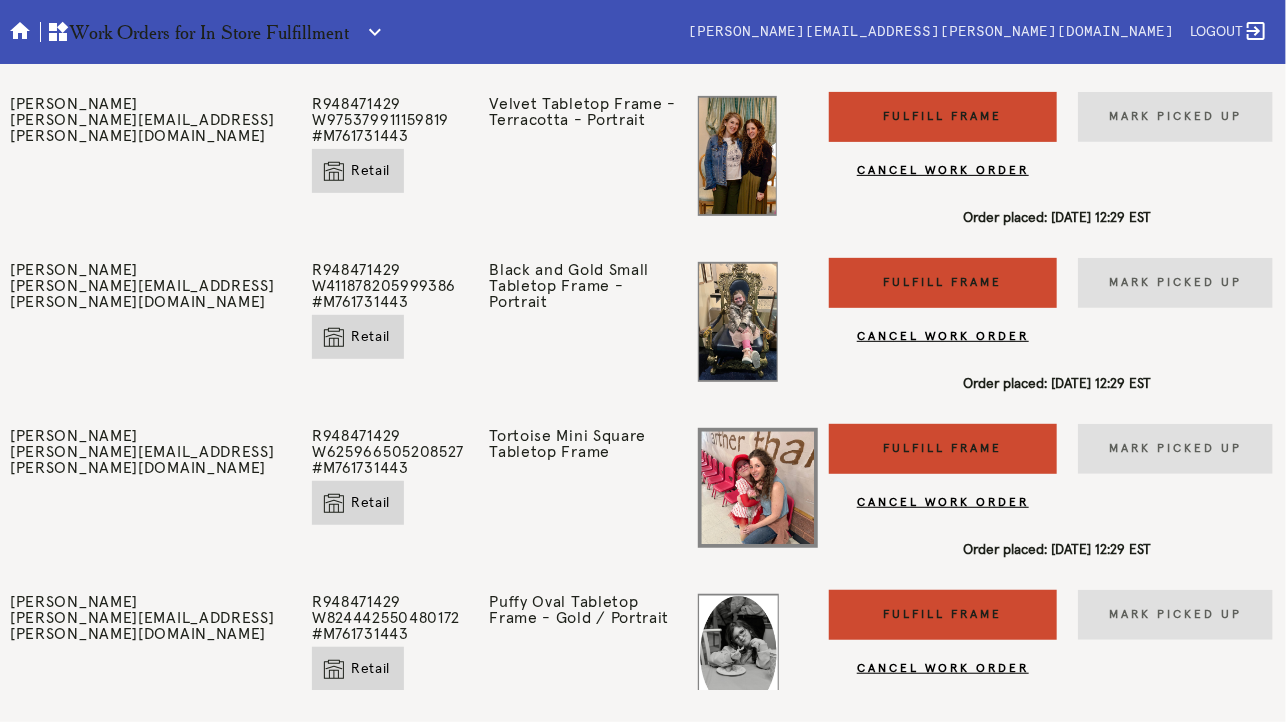 click on "Fulfill Frame" at bounding box center (943, 117) 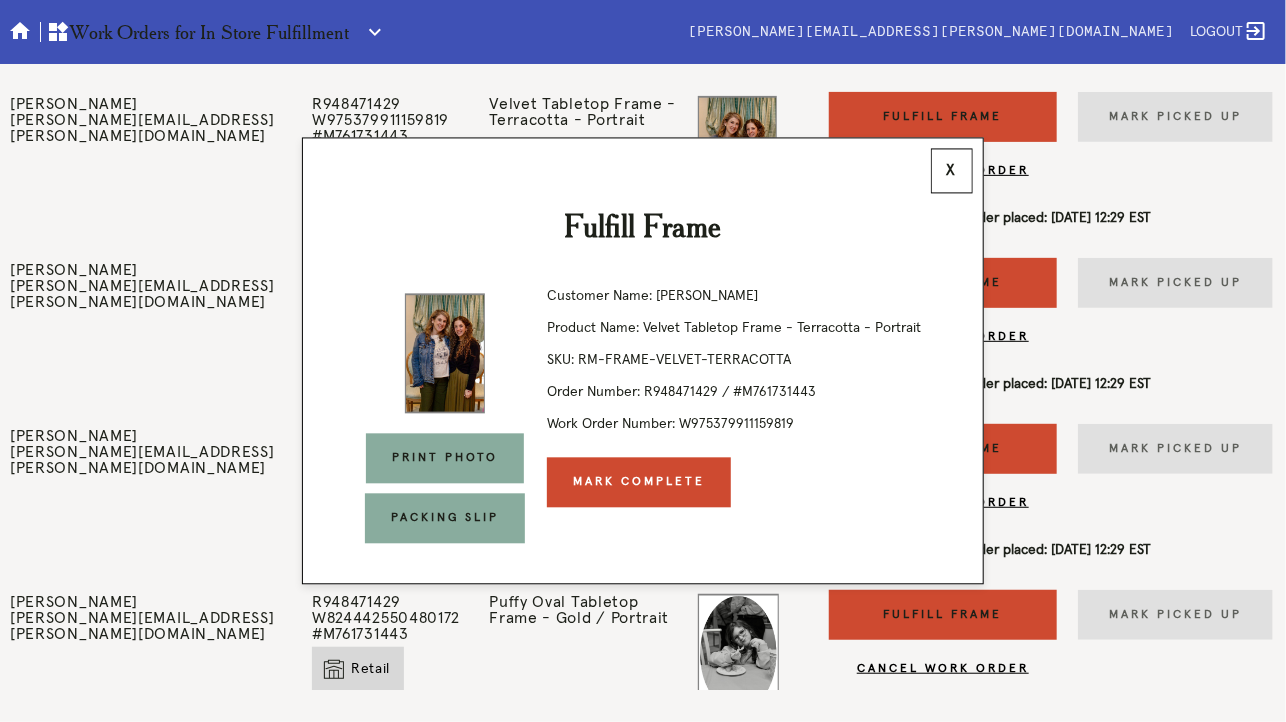 click on "Print Photo" at bounding box center (445, 459) 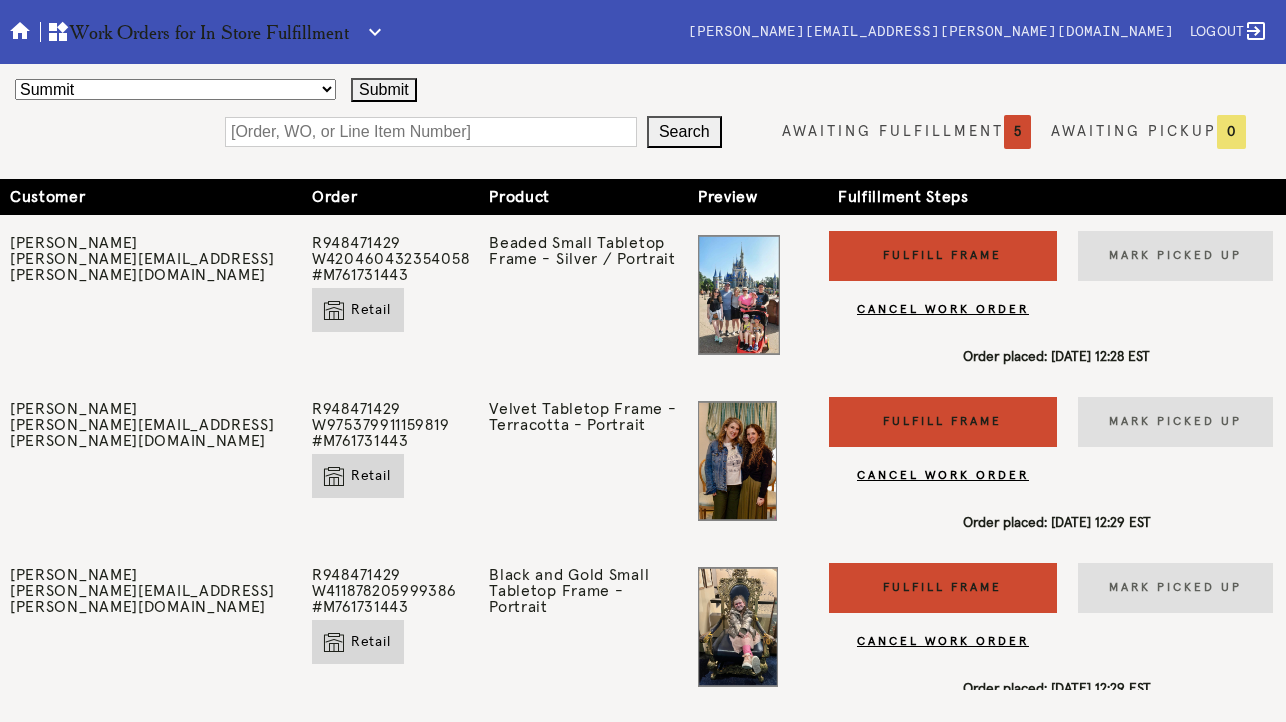 scroll, scrollTop: 0, scrollLeft: 0, axis: both 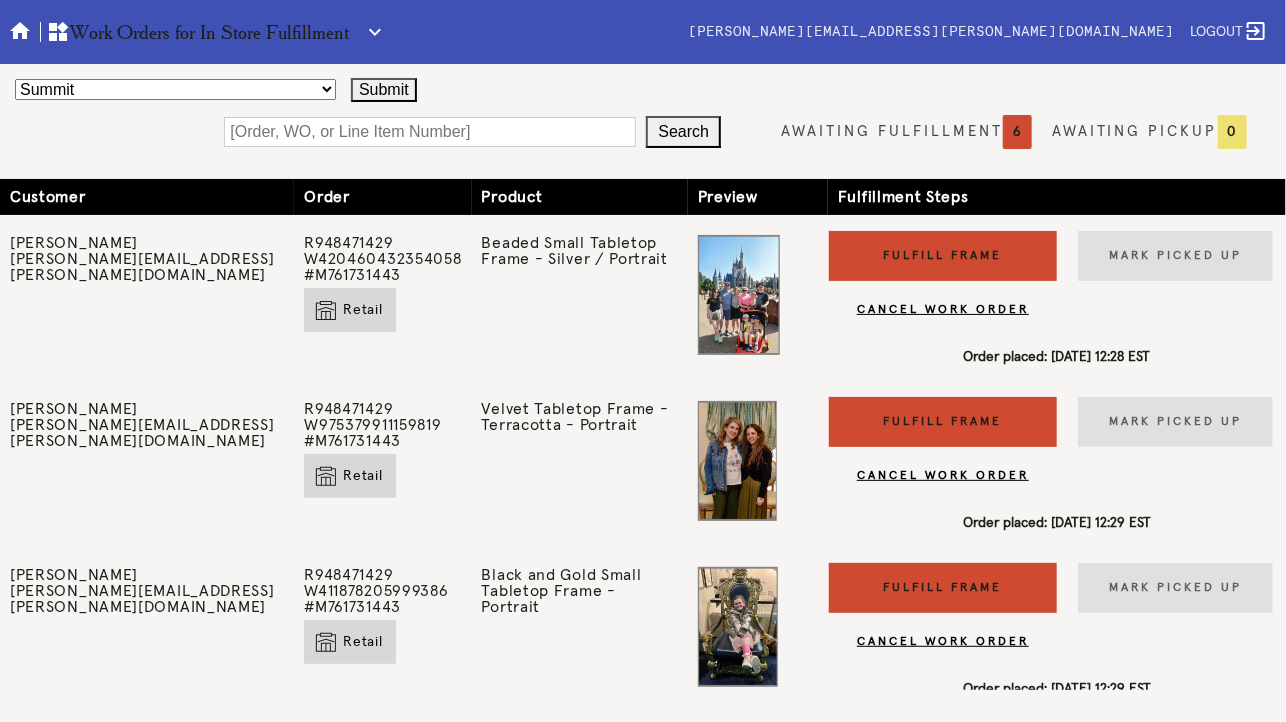 click on "Fulfill Frame" at bounding box center [943, 256] 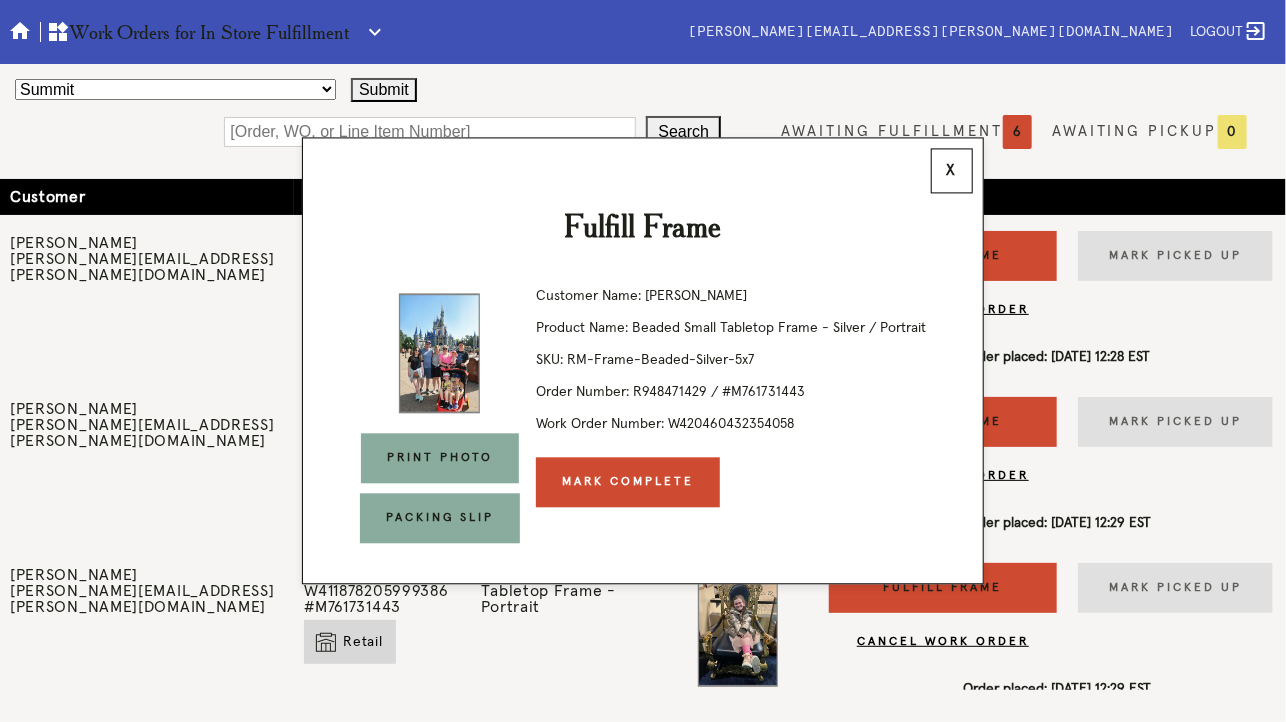 click on "Mark Complete" at bounding box center (628, 483) 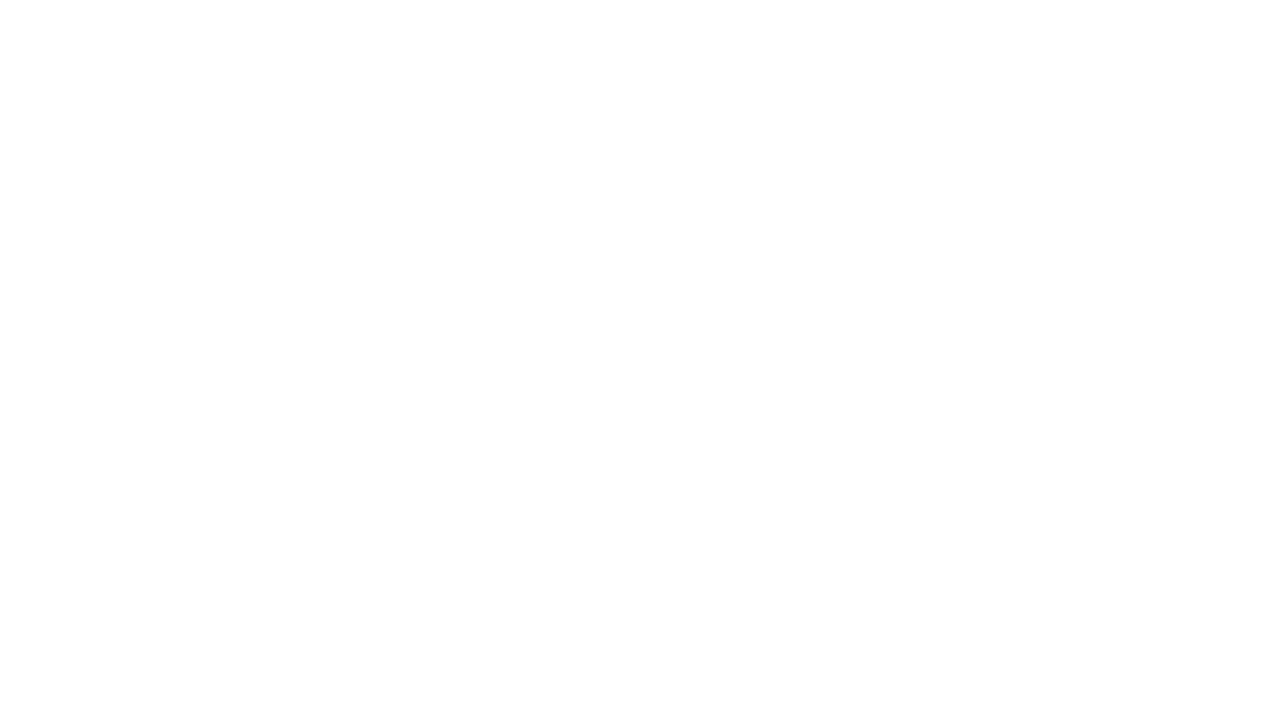 scroll, scrollTop: 0, scrollLeft: 0, axis: both 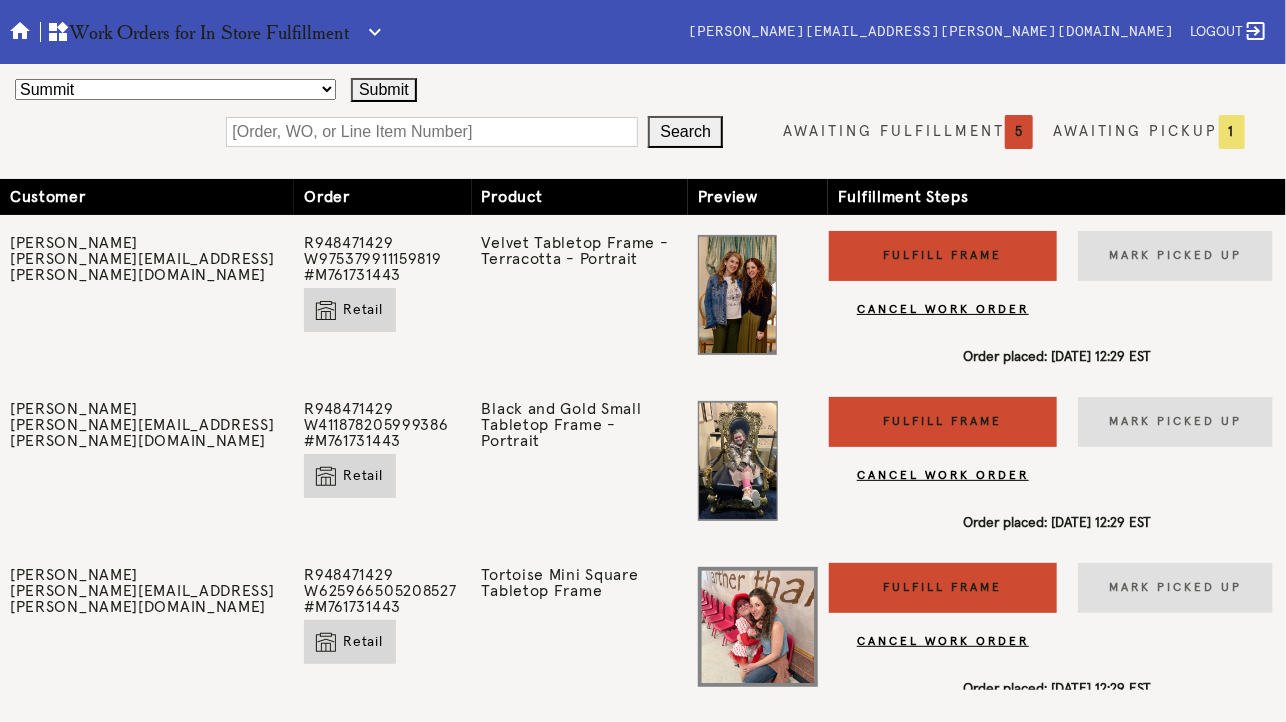 click on "Fulfill Frame" at bounding box center (943, 256) 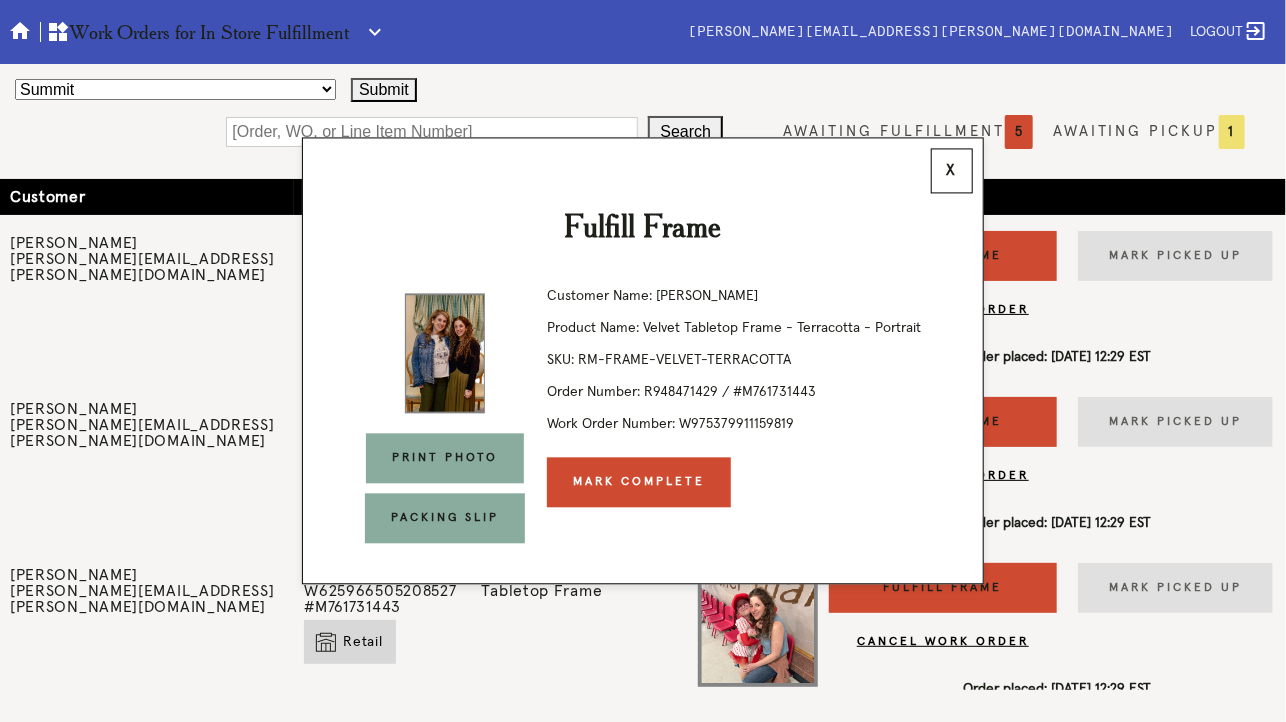 click on "Mark Complete" at bounding box center (639, 483) 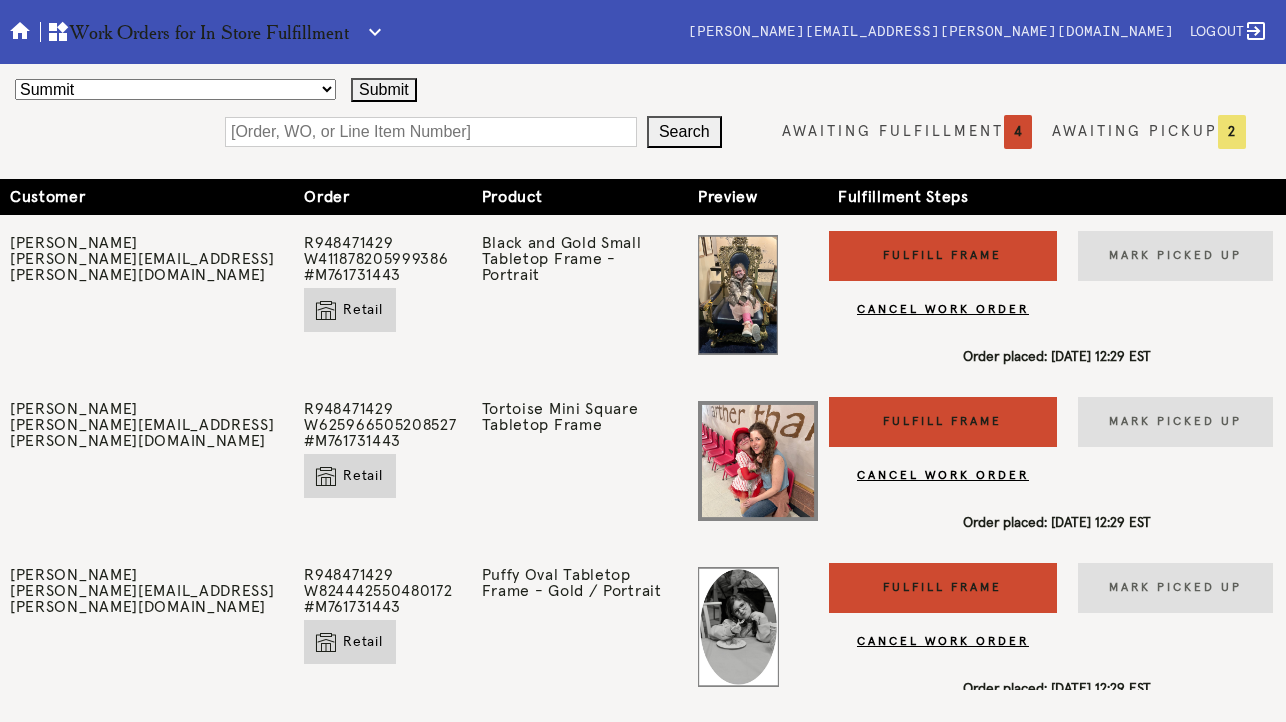 scroll, scrollTop: 0, scrollLeft: 0, axis: both 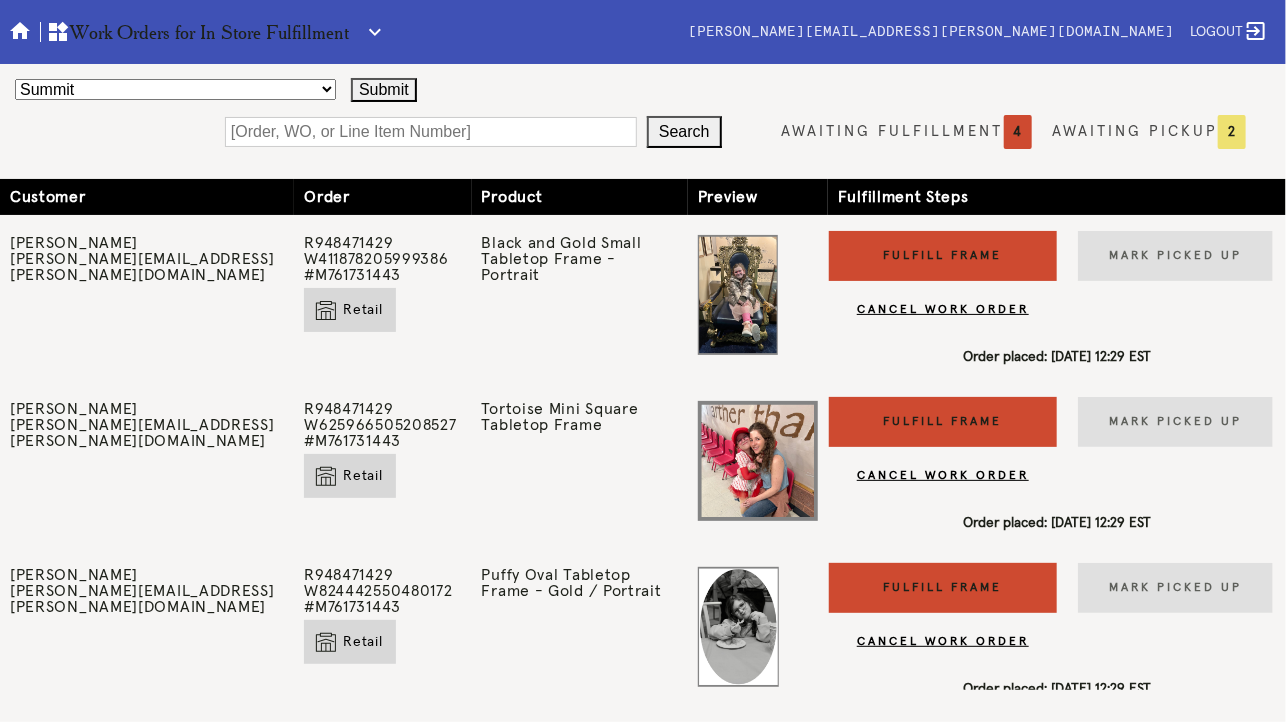 click on "Fulfill Frame" at bounding box center (943, 256) 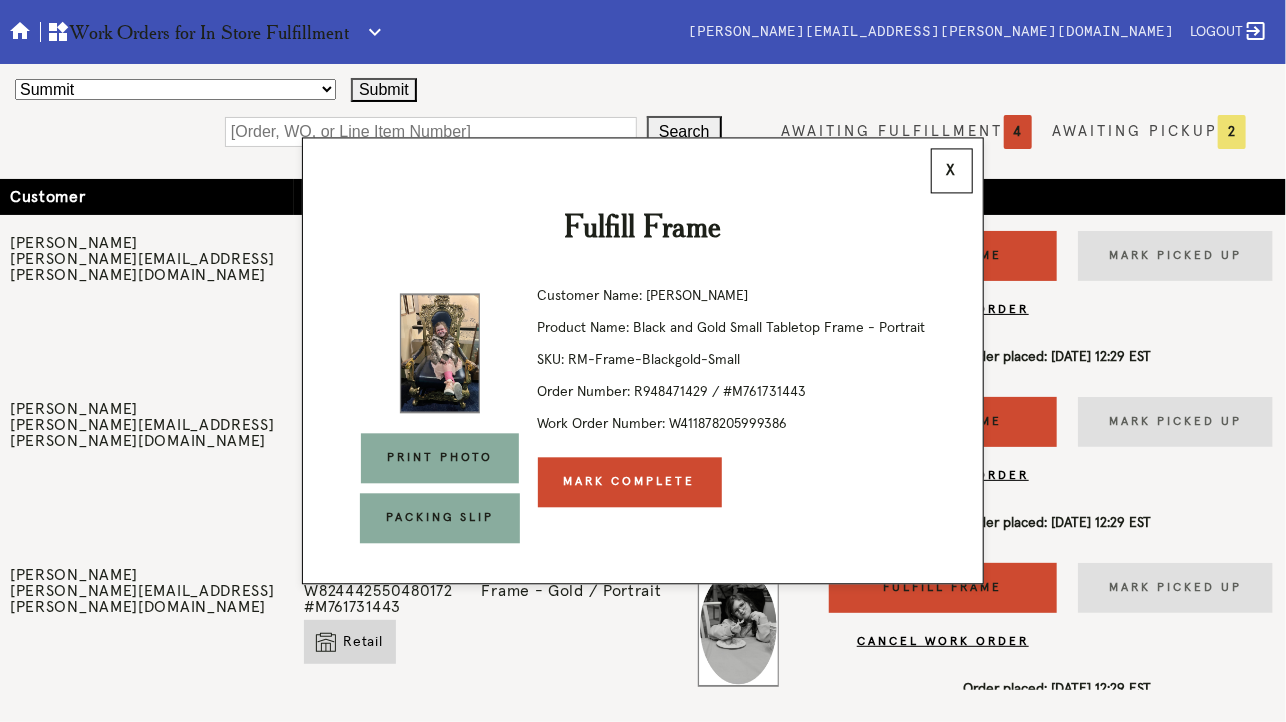 click on "Mark Complete" at bounding box center (630, 483) 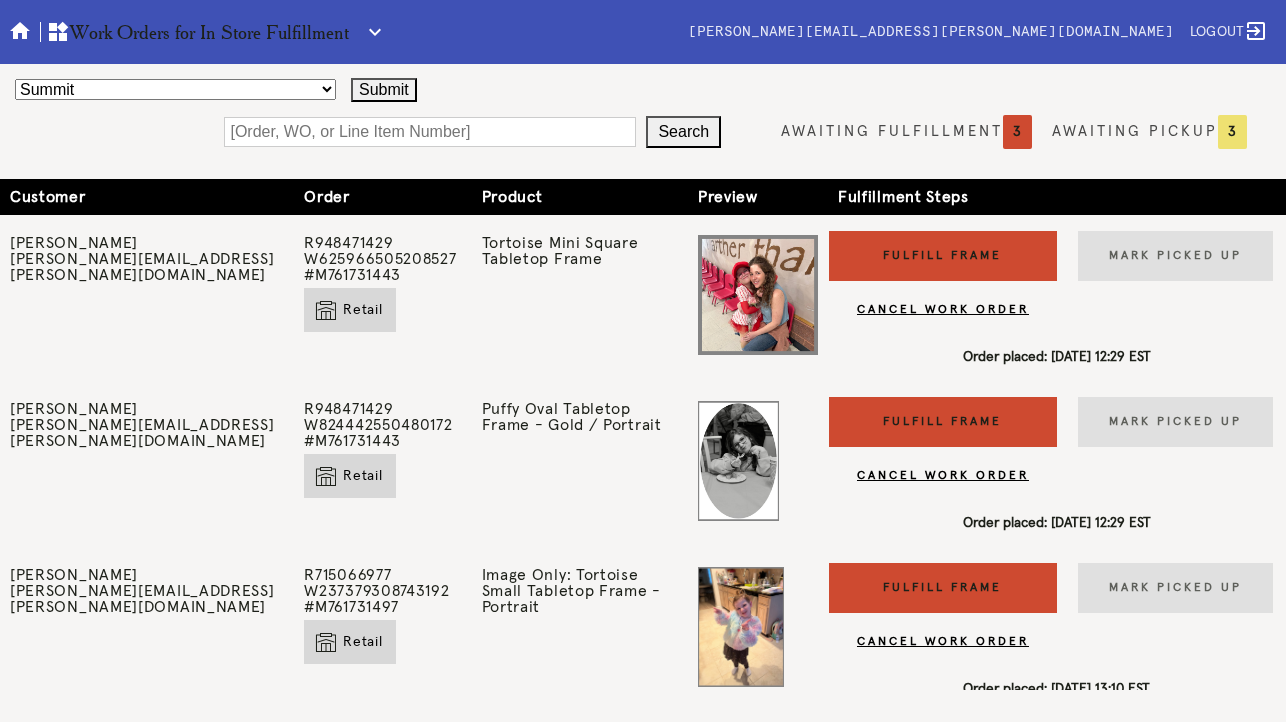 scroll, scrollTop: 0, scrollLeft: 0, axis: both 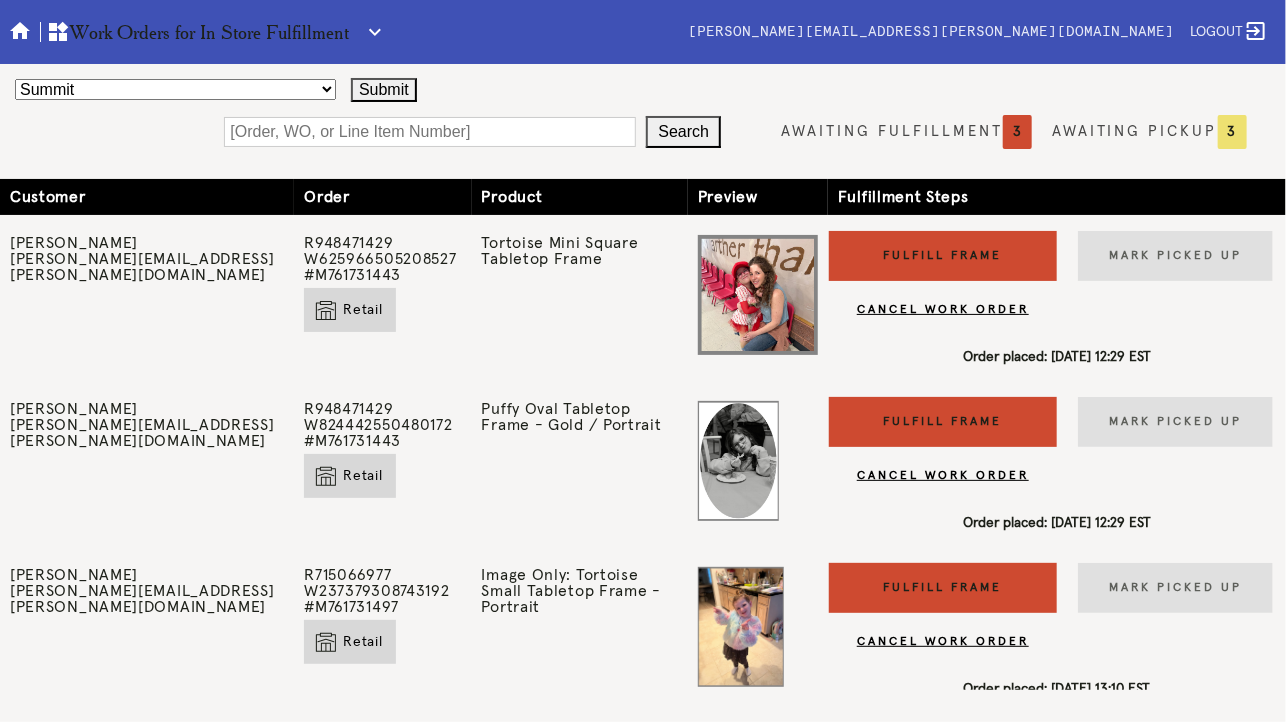 click on "Fulfill Frame" at bounding box center (943, 256) 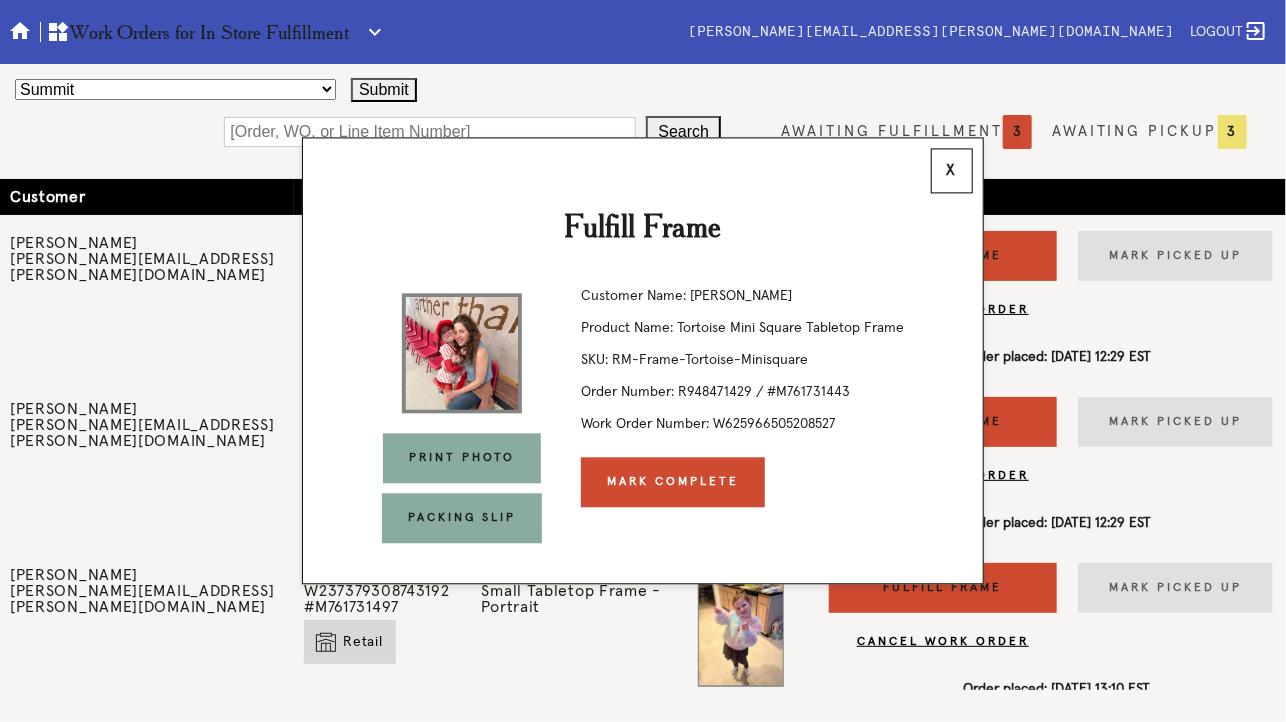 click on "Mark Complete" at bounding box center [673, 483] 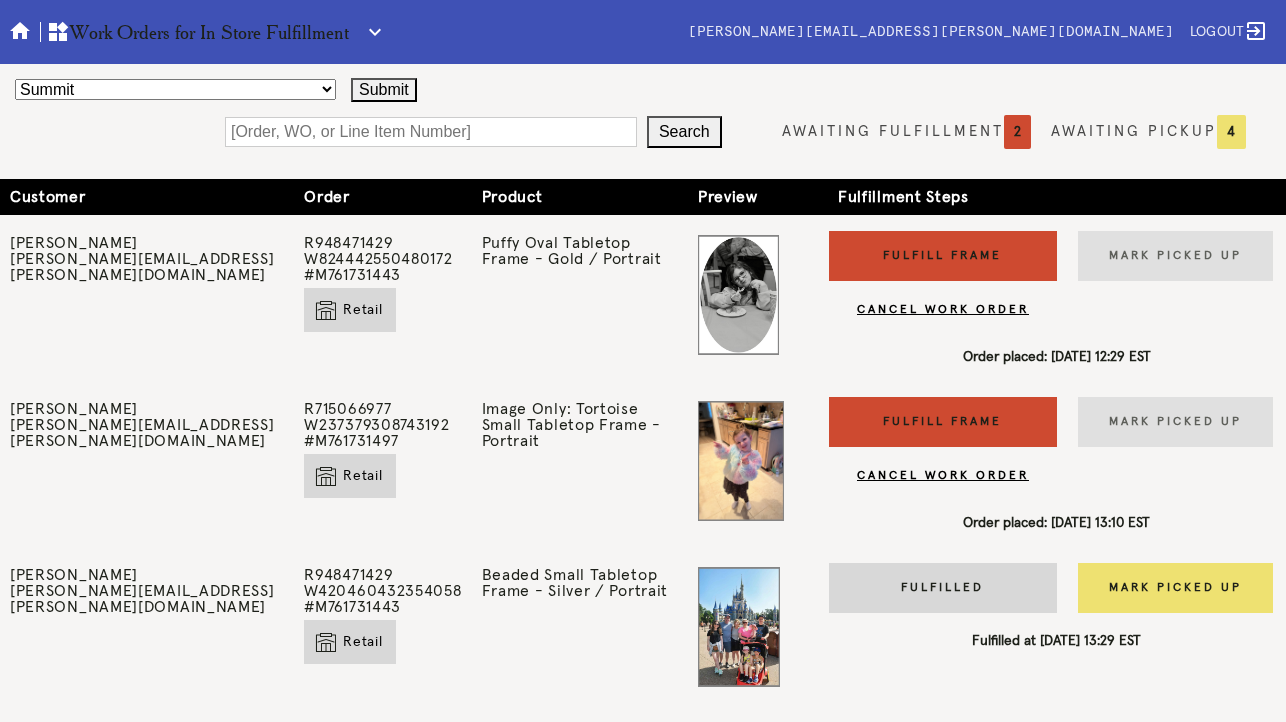 scroll, scrollTop: 0, scrollLeft: 0, axis: both 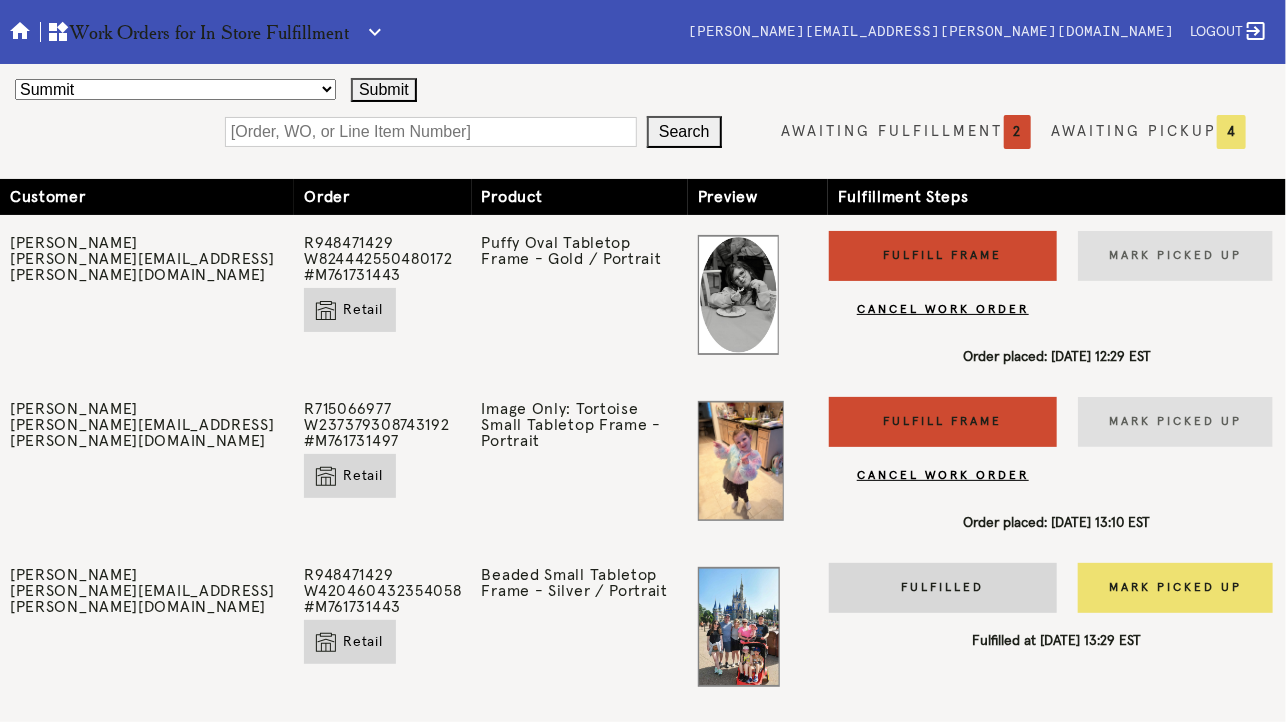 click on "Fulfill Frame" at bounding box center (943, 256) 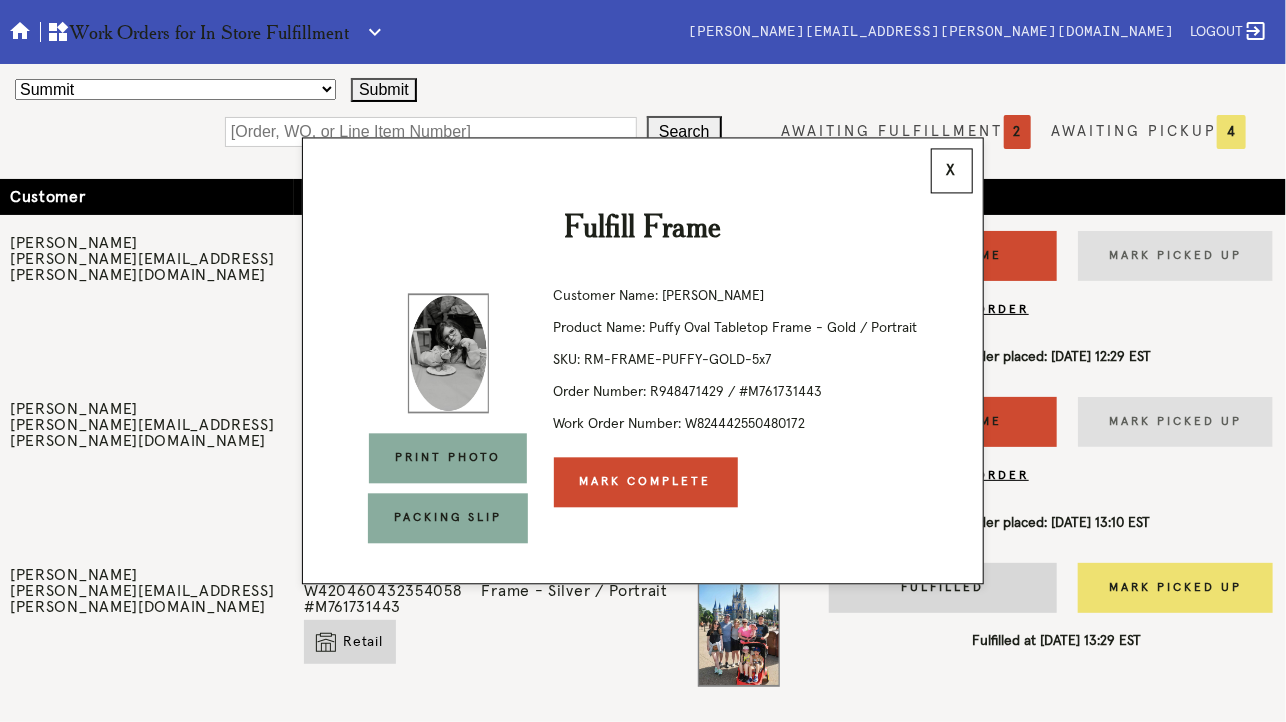 click on "Mark Complete" at bounding box center [646, 483] 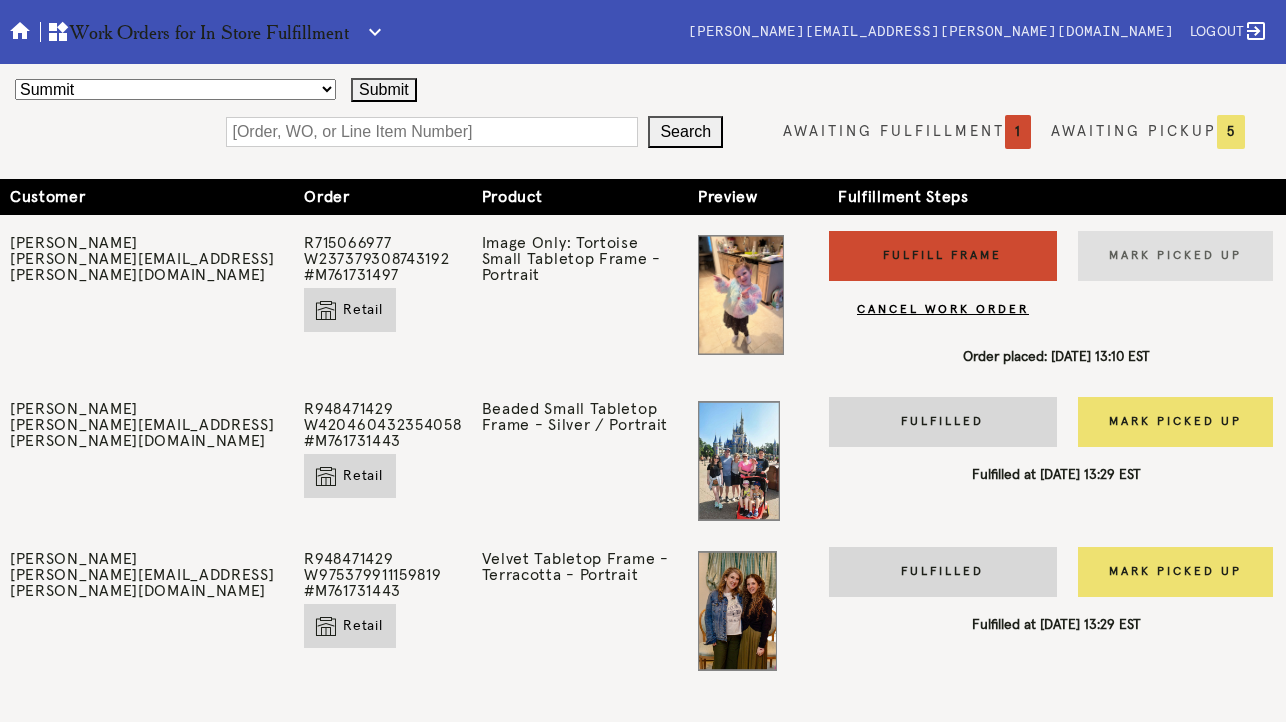scroll, scrollTop: 0, scrollLeft: 0, axis: both 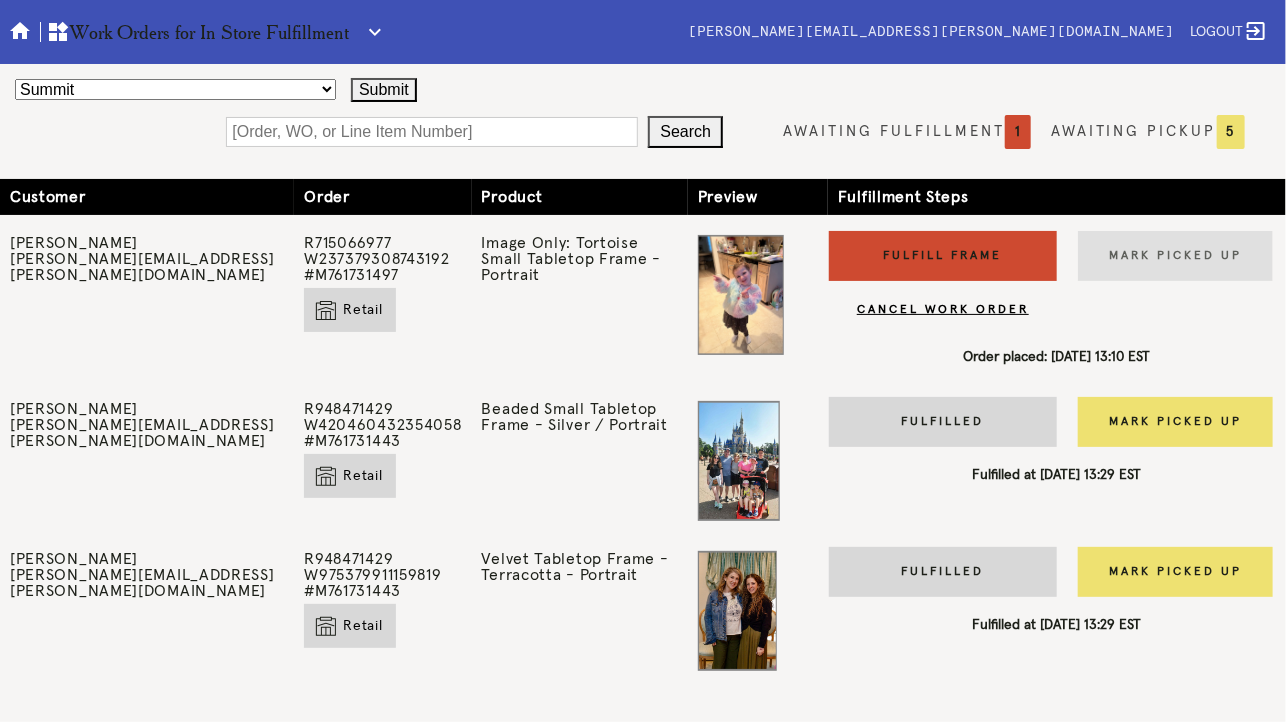 click on "Fulfill Frame" at bounding box center [943, 256] 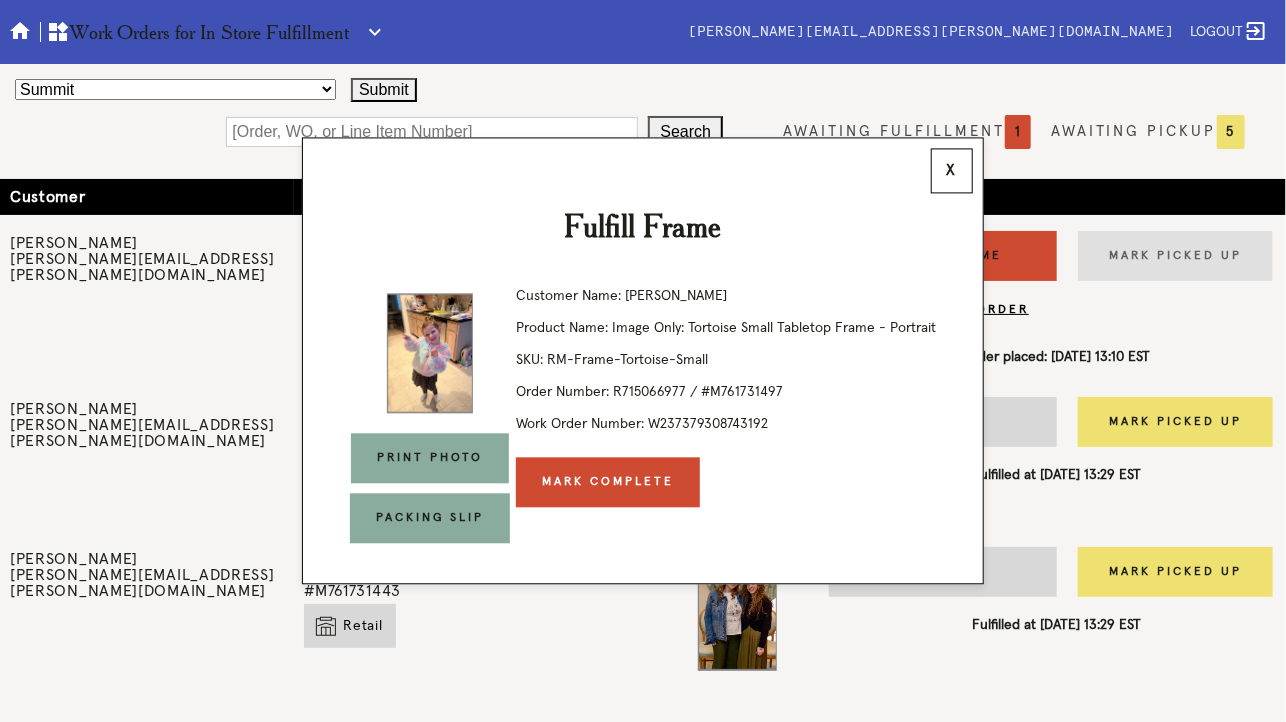 click on "Mark Complete" at bounding box center [608, 483] 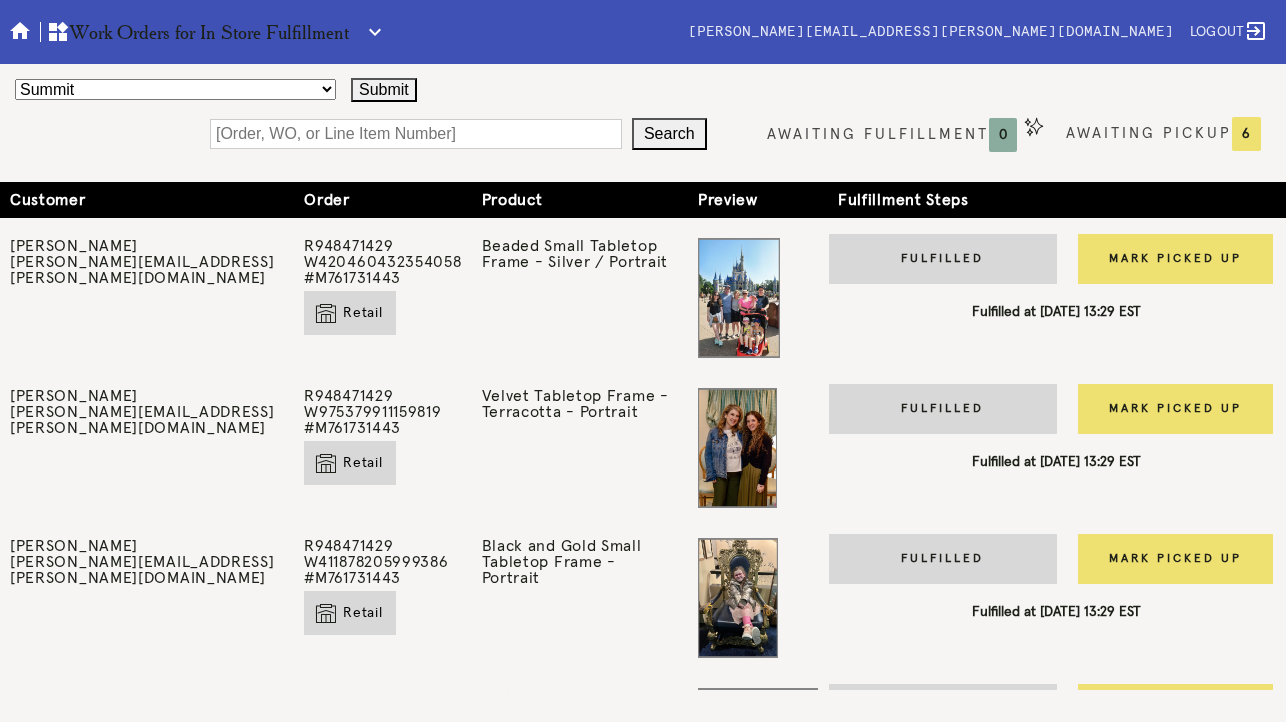 scroll, scrollTop: 0, scrollLeft: 0, axis: both 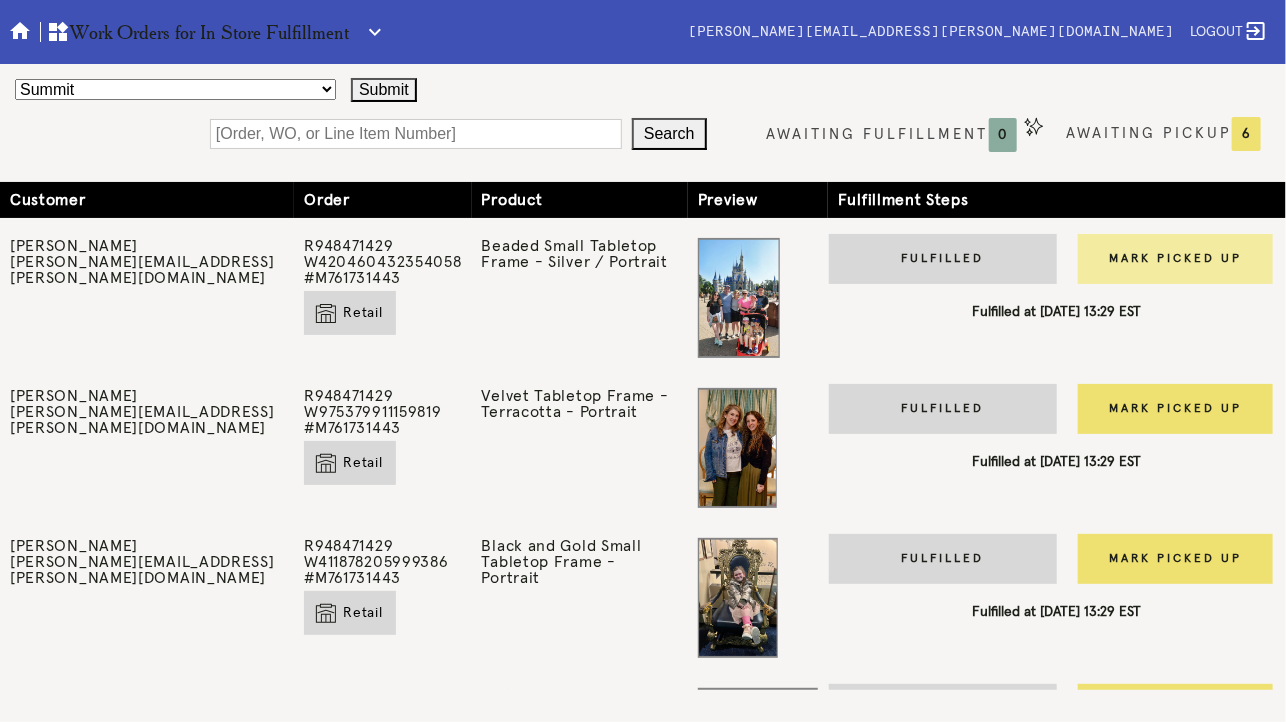 click on "Mark Picked Up" at bounding box center [1175, 259] 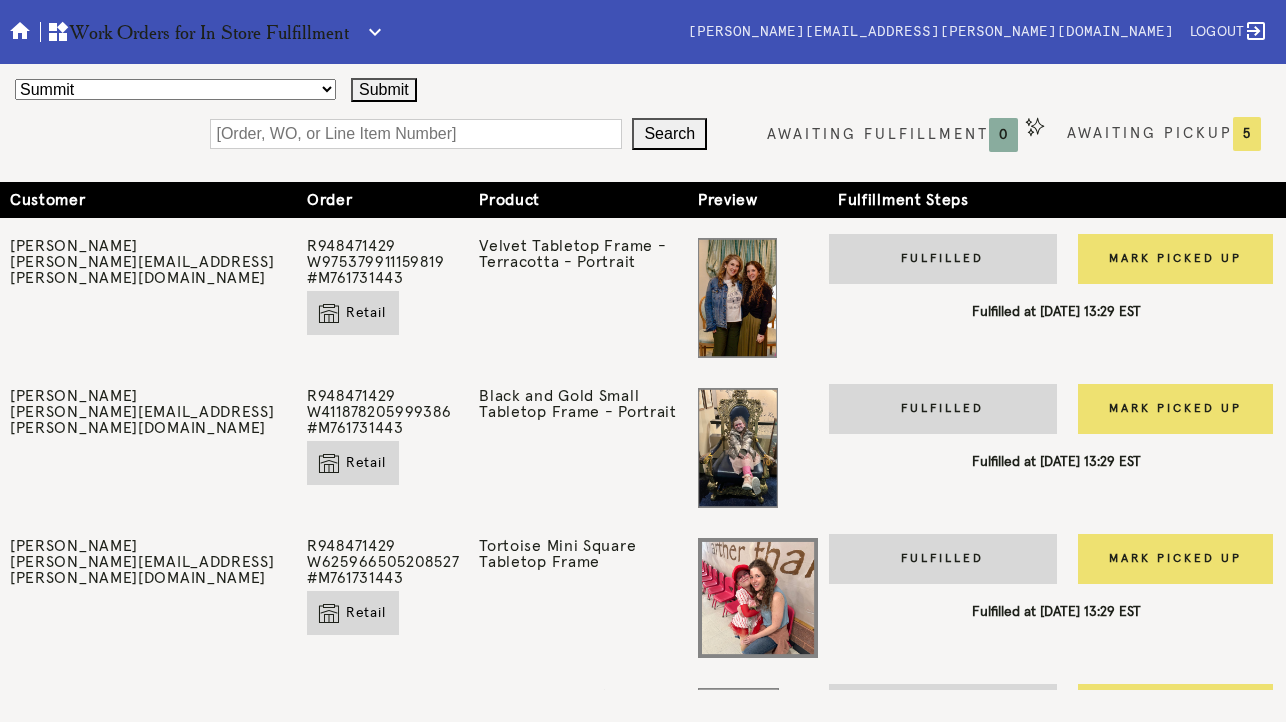 scroll, scrollTop: 0, scrollLeft: 0, axis: both 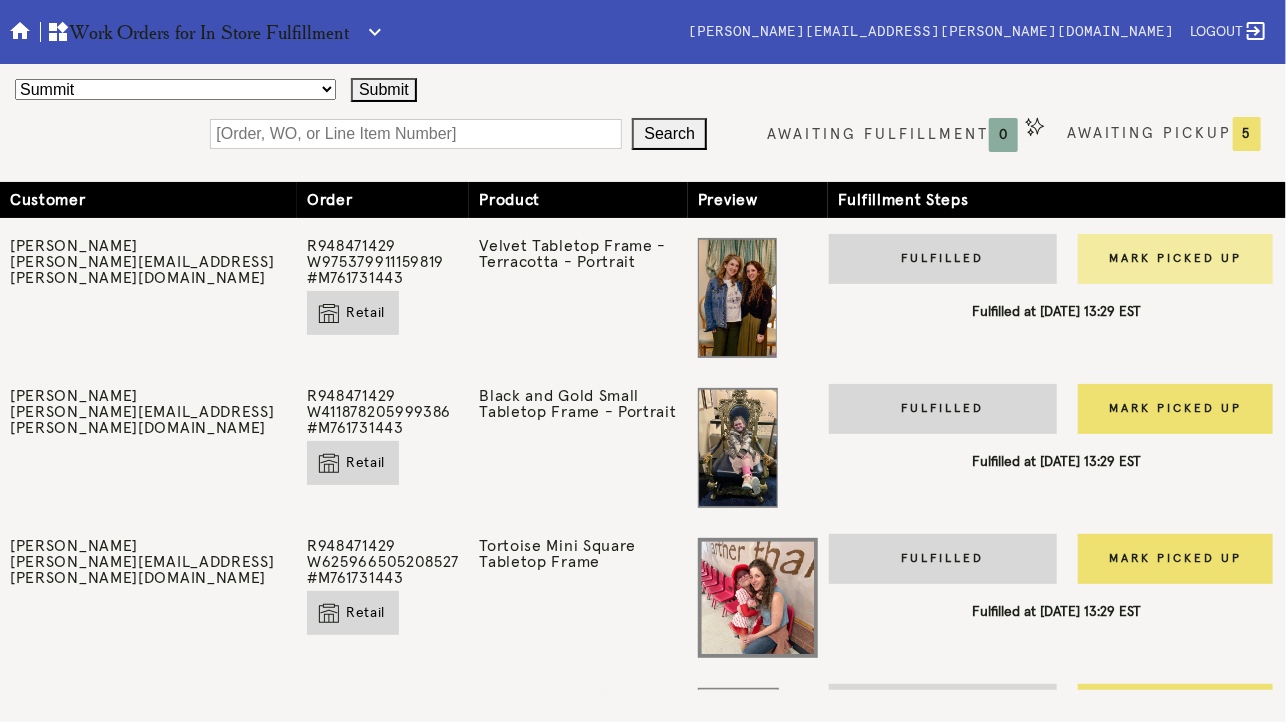 click on "Mark Picked Up" at bounding box center (1175, 259) 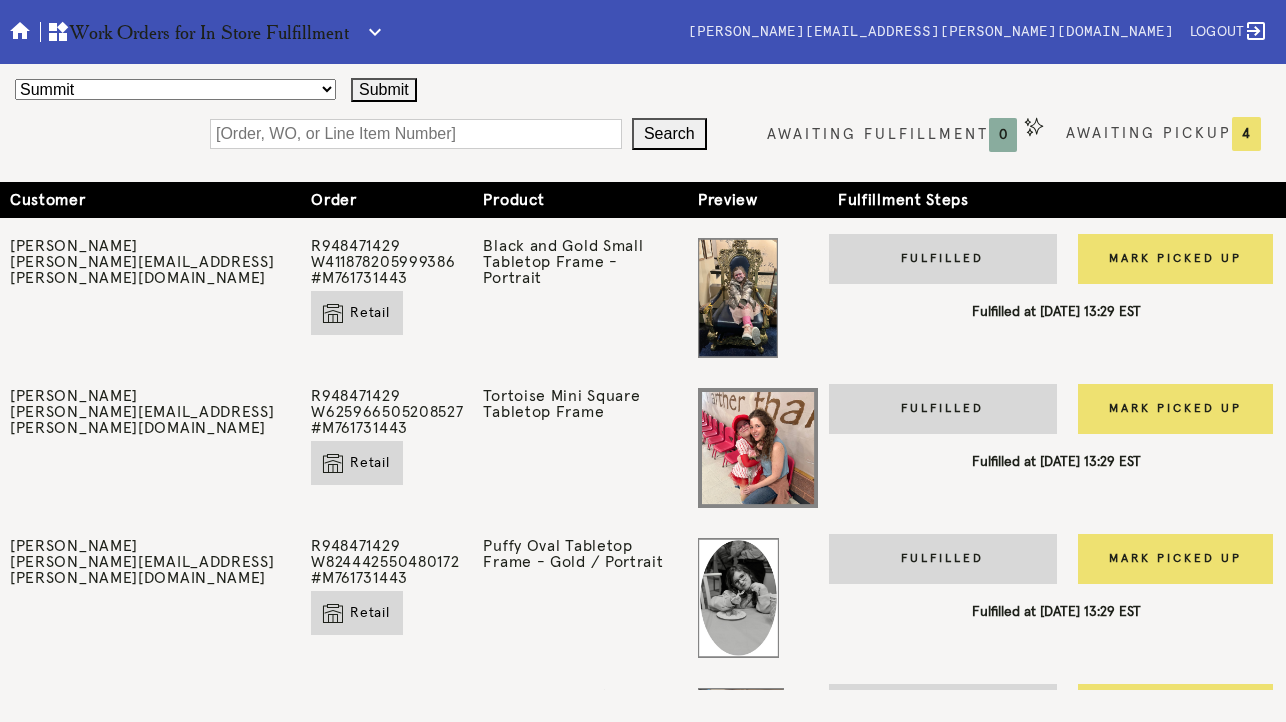 scroll, scrollTop: 0, scrollLeft: 0, axis: both 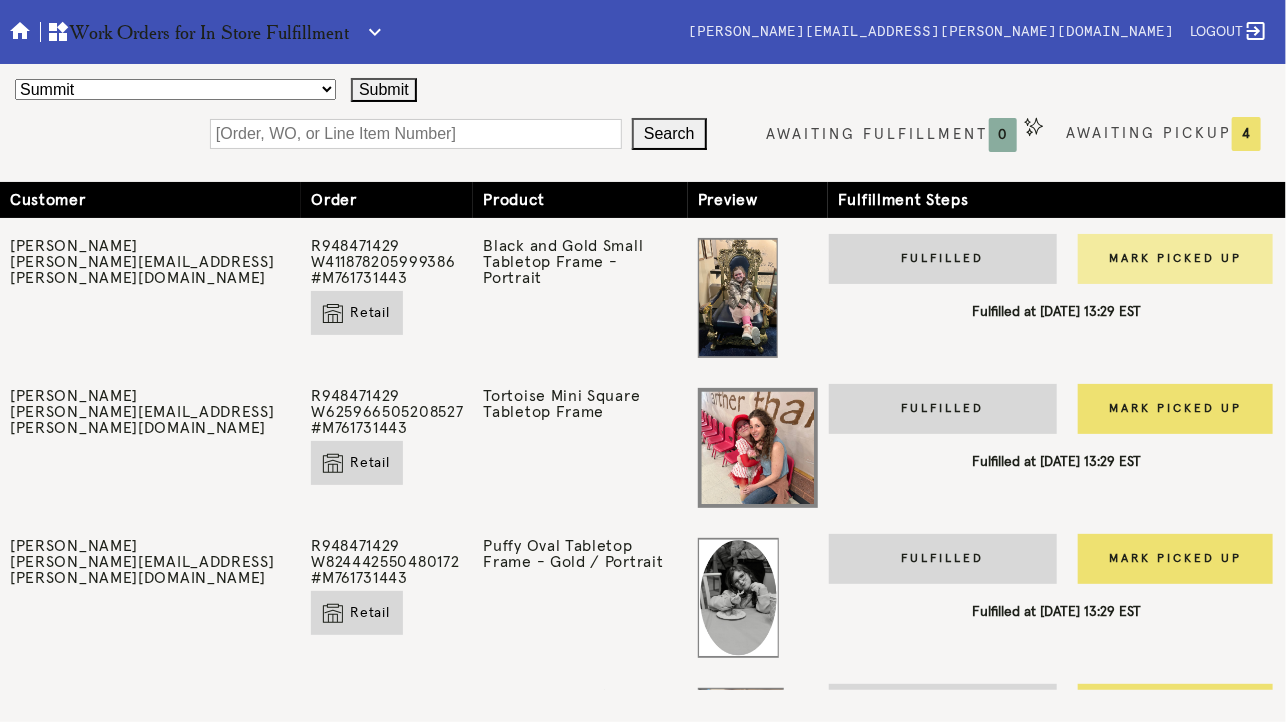 click on "Mark Picked Up" at bounding box center [1175, 259] 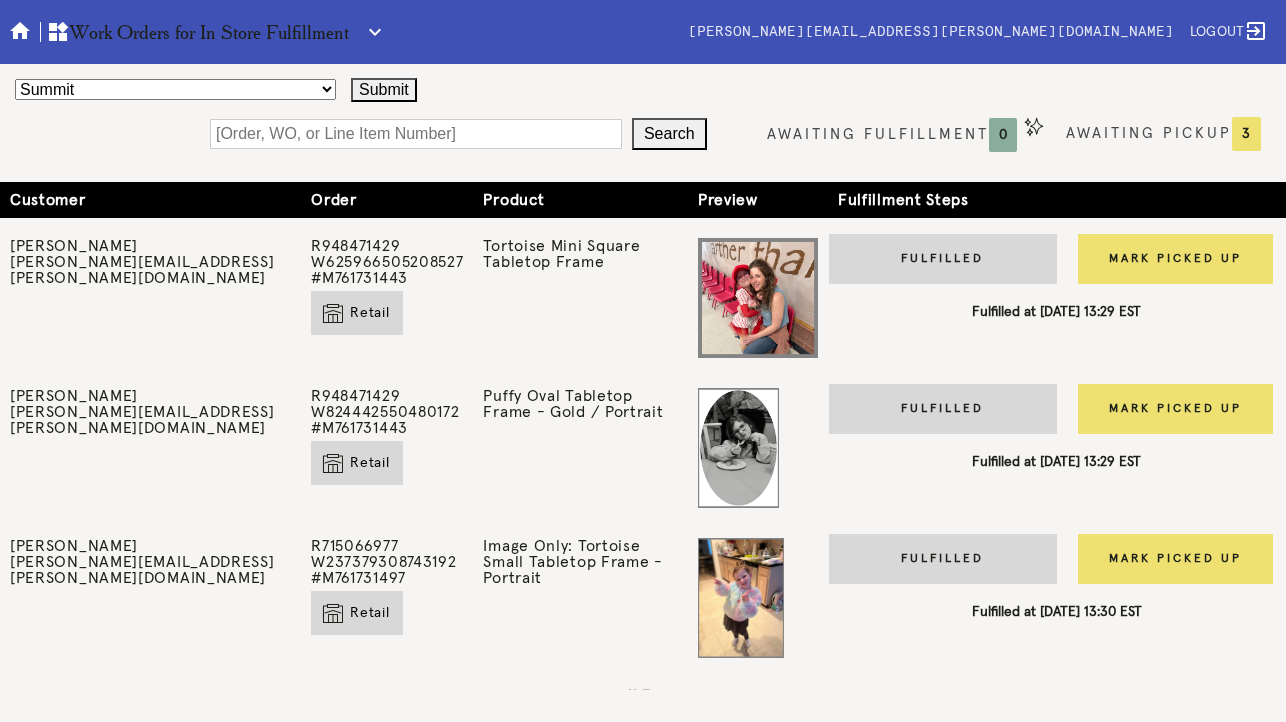 scroll, scrollTop: 0, scrollLeft: 0, axis: both 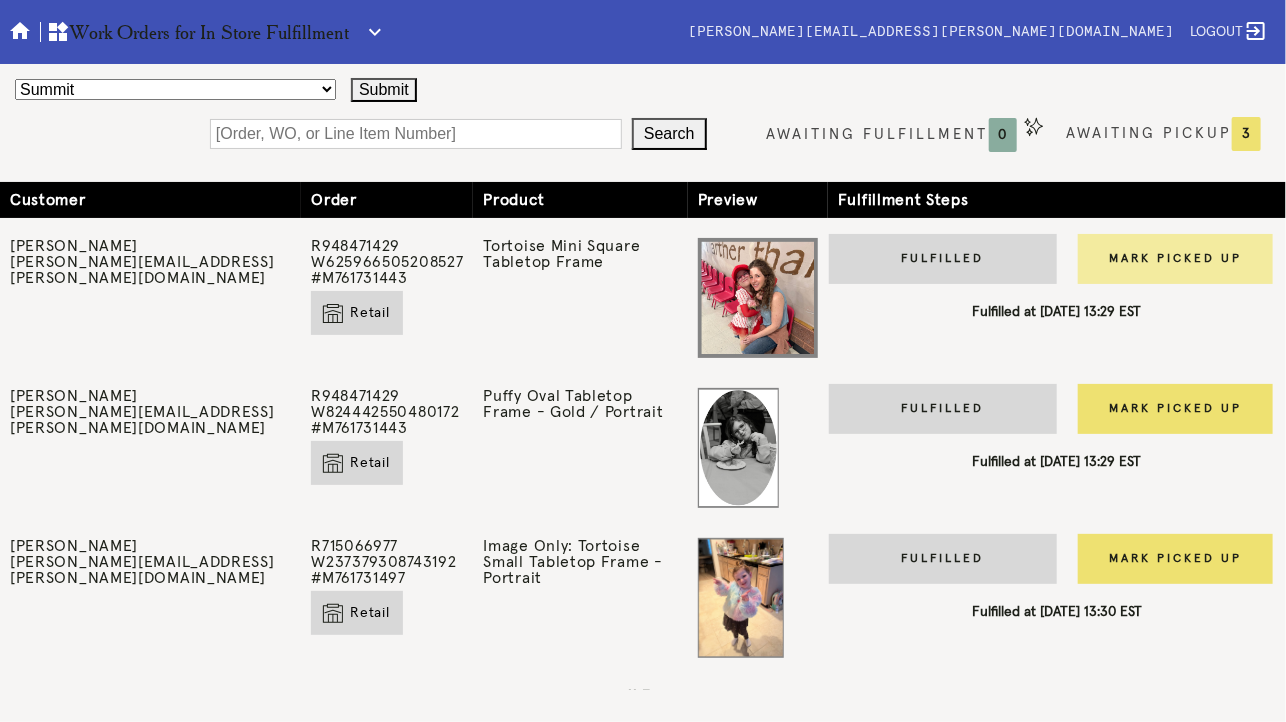 click on "Mark Picked Up" at bounding box center [1175, 259] 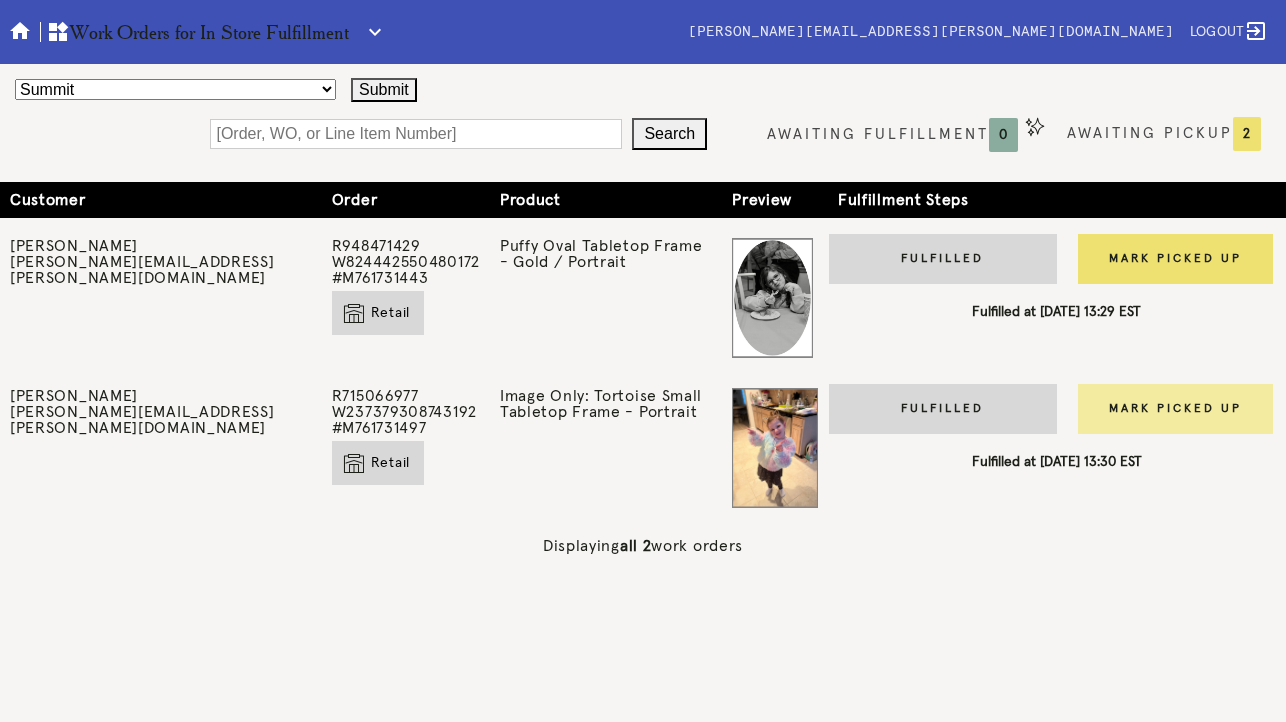 scroll, scrollTop: 0, scrollLeft: 0, axis: both 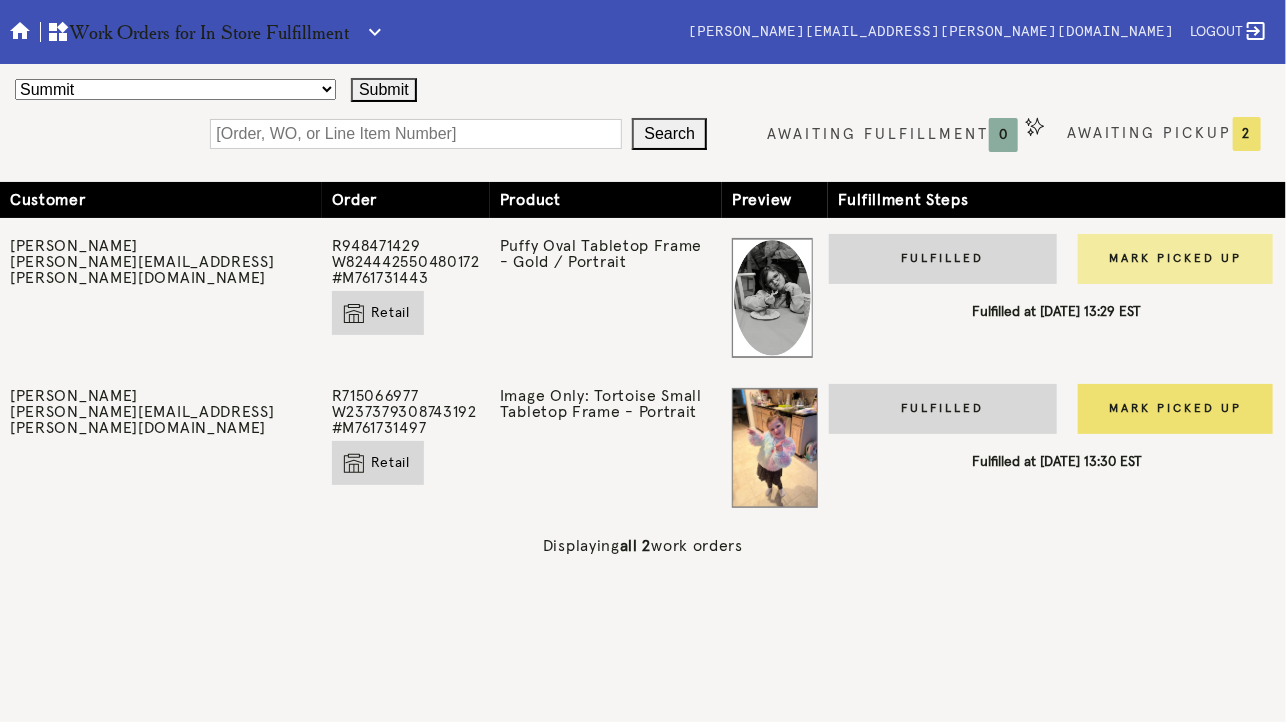 click on "Mark Picked Up" at bounding box center [1175, 259] 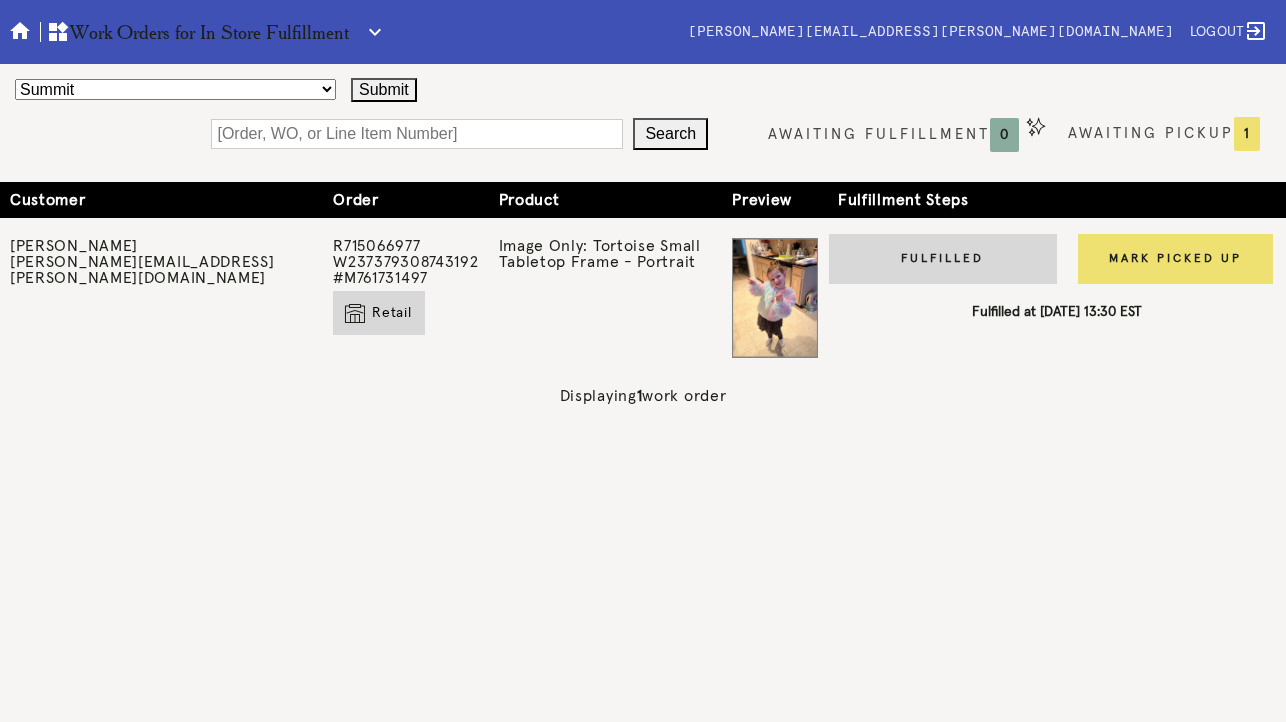 scroll, scrollTop: 0, scrollLeft: 0, axis: both 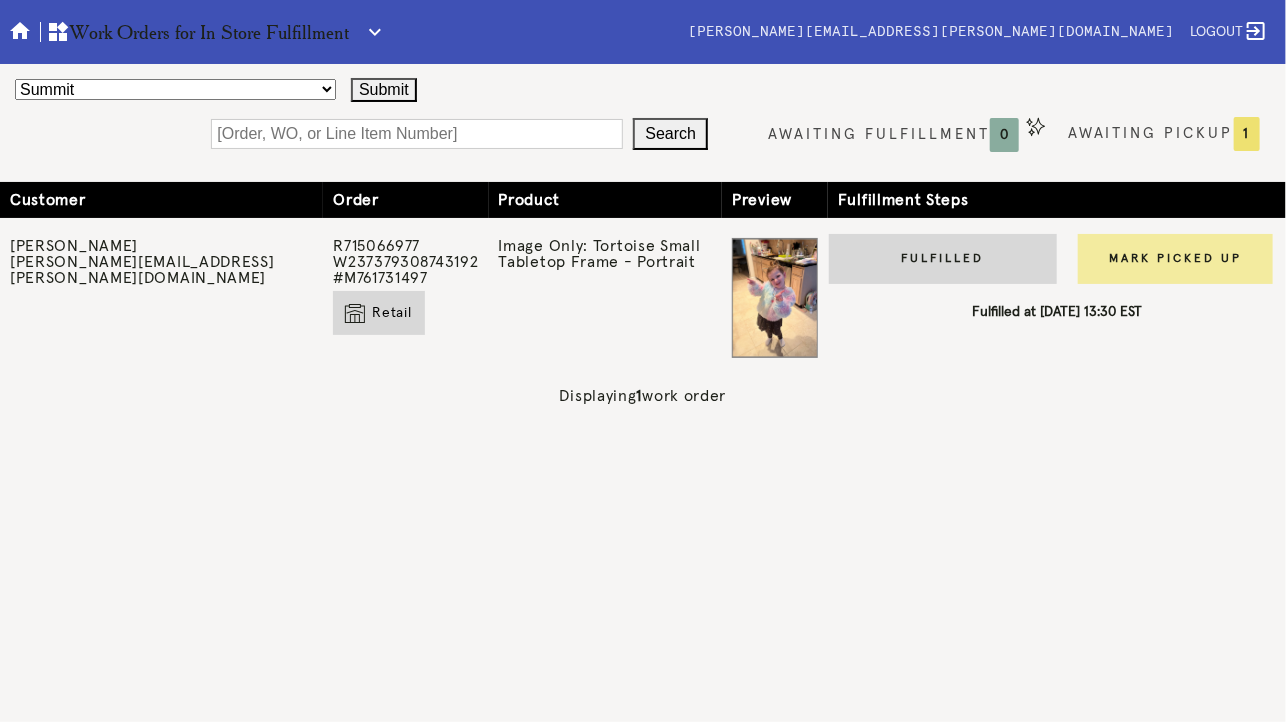 click on "Mark Picked Up" at bounding box center (1175, 259) 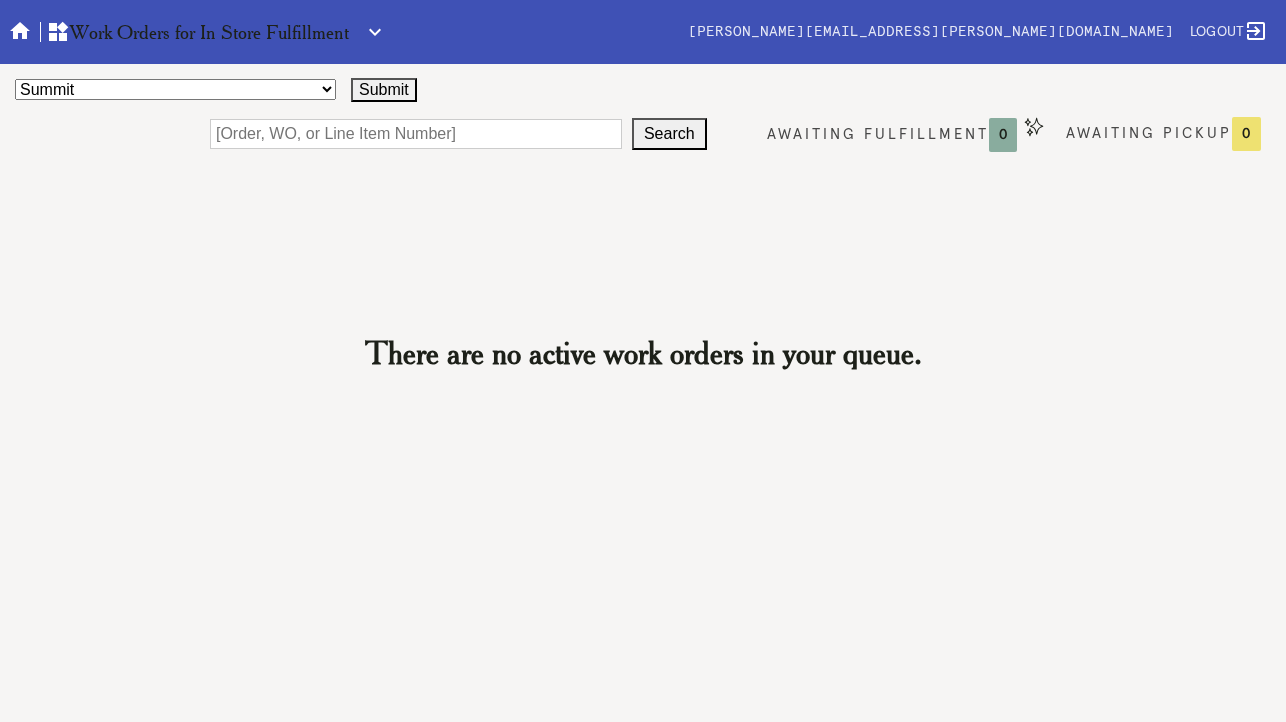 scroll, scrollTop: 0, scrollLeft: 0, axis: both 